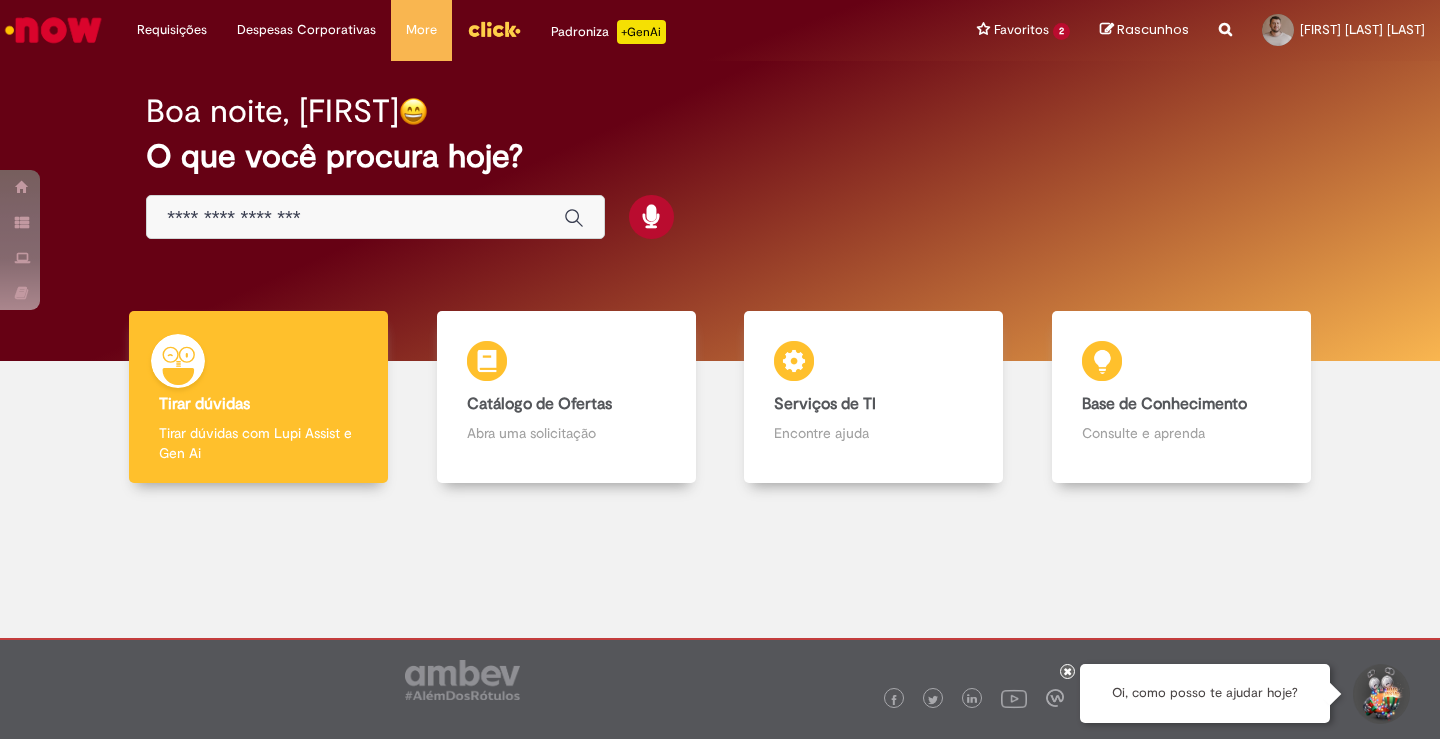 scroll, scrollTop: 0, scrollLeft: 0, axis: both 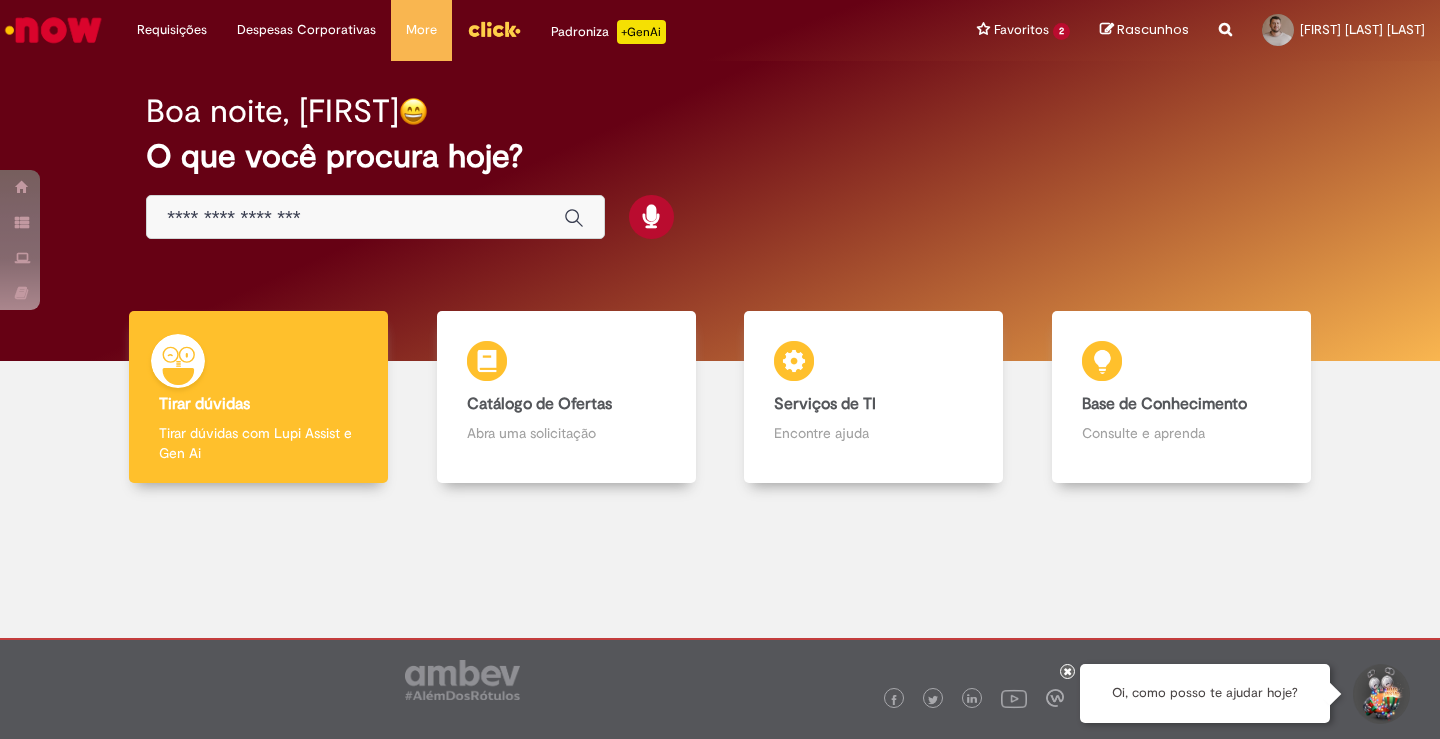 click at bounding box center [355, 218] 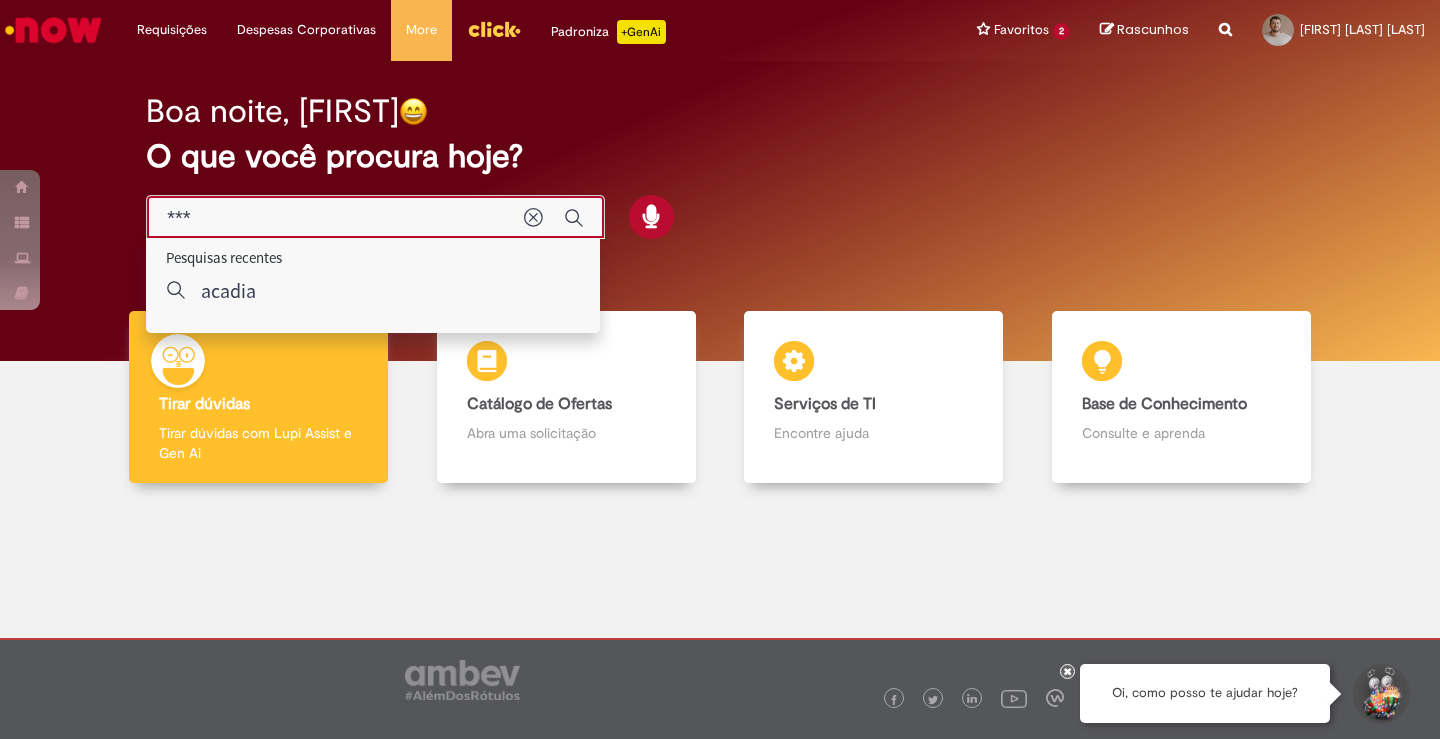 type on "****" 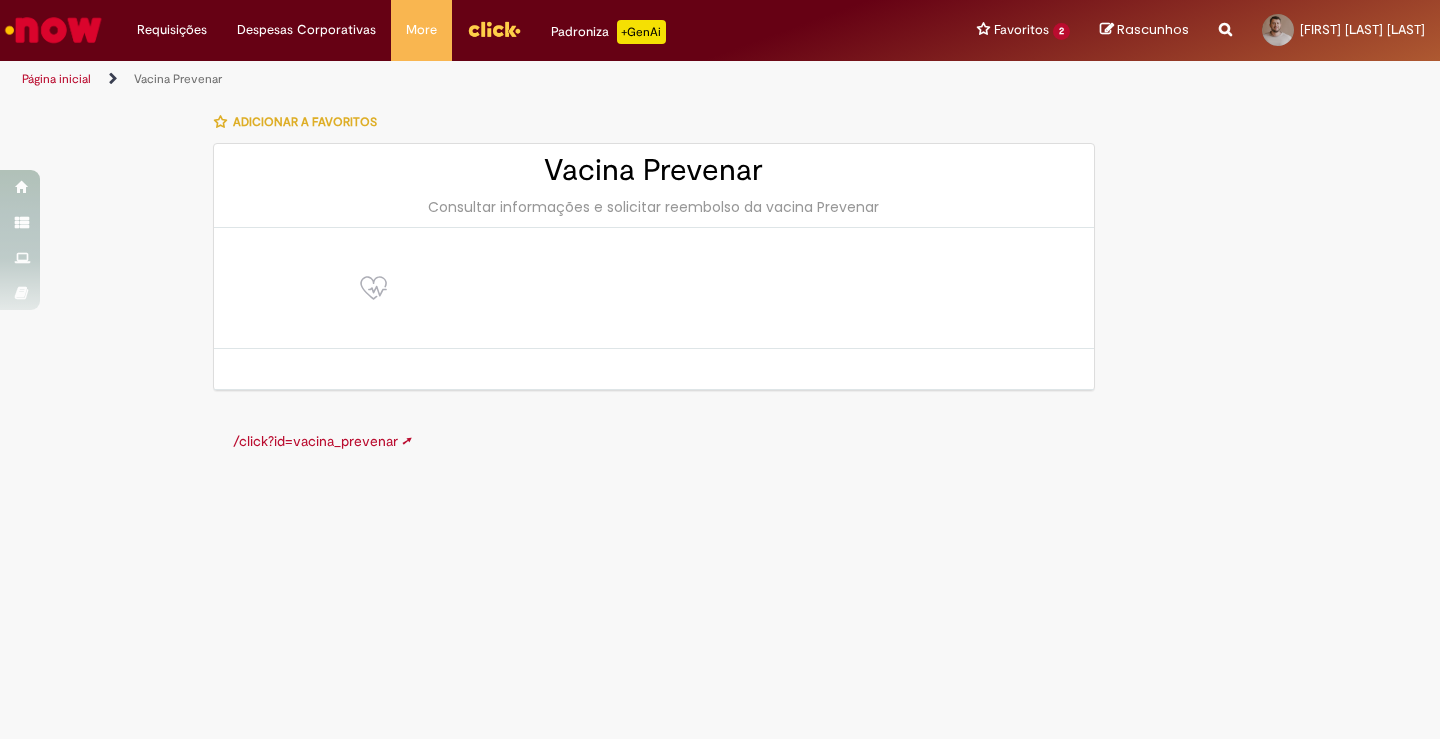 click at bounding box center (374, 288) 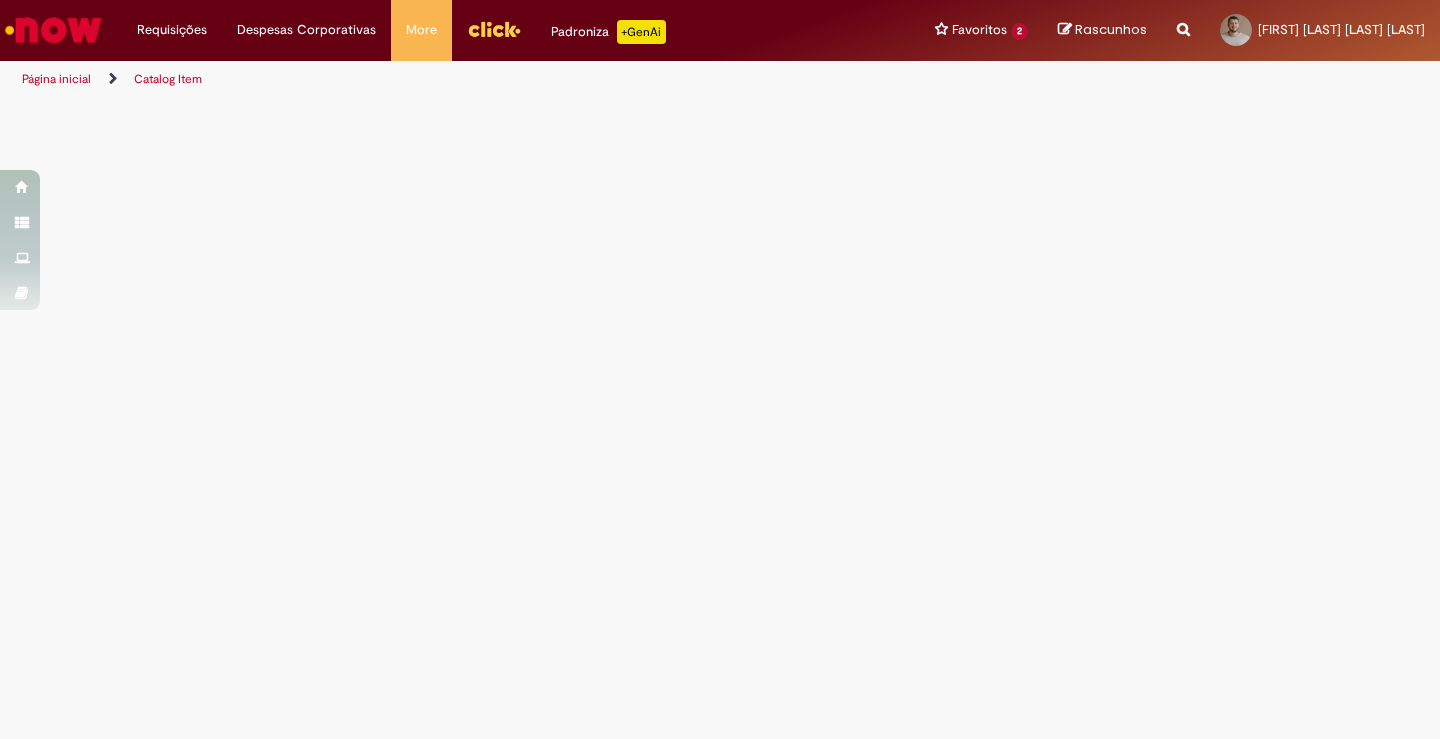 scroll, scrollTop: 0, scrollLeft: 0, axis: both 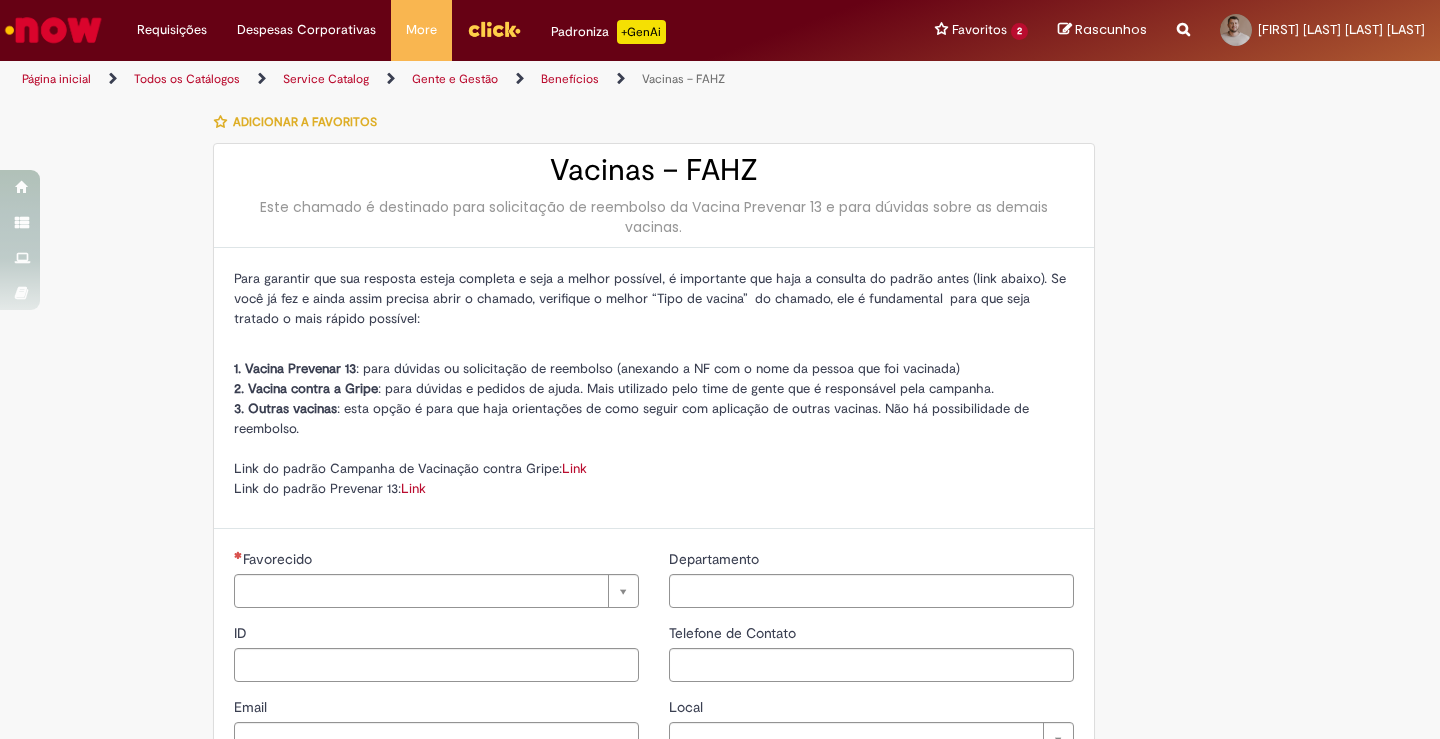 type on "********" 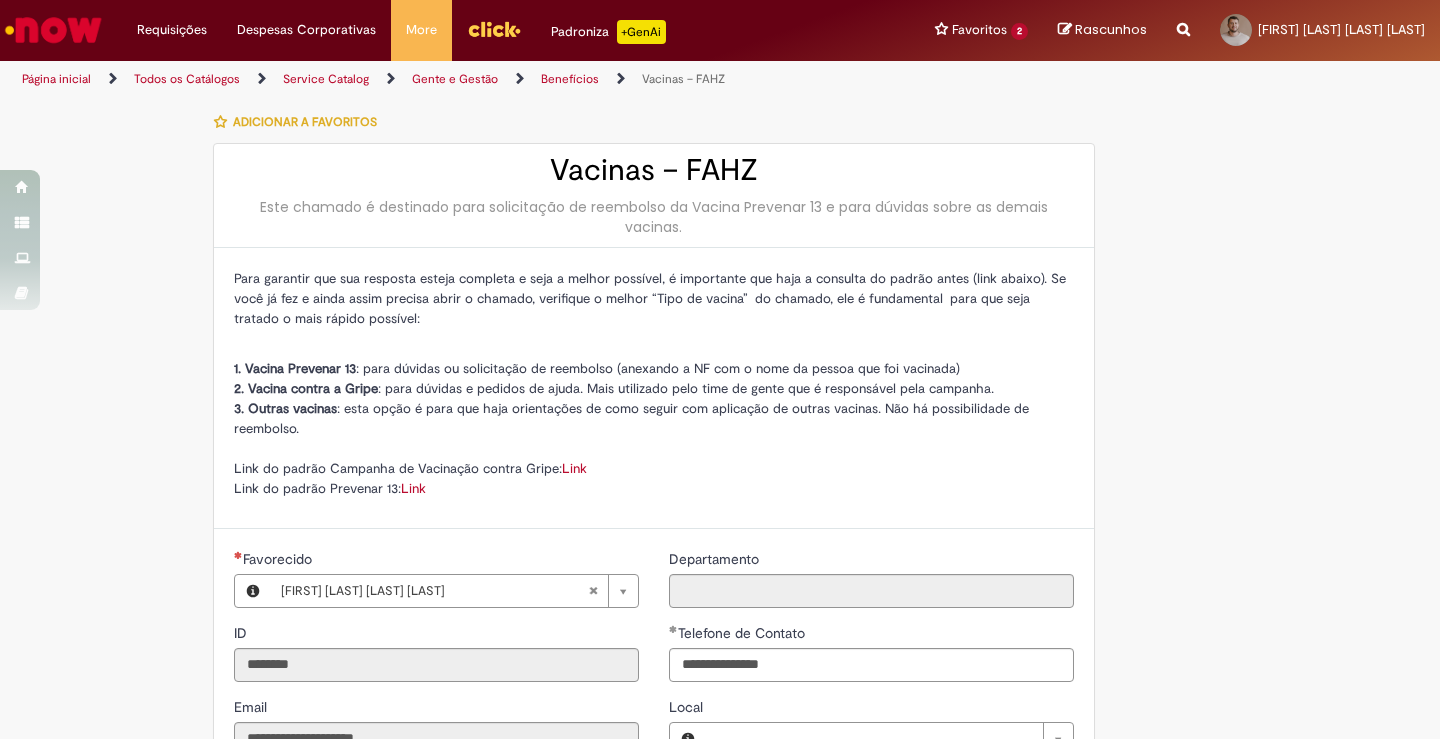 type on "**********" 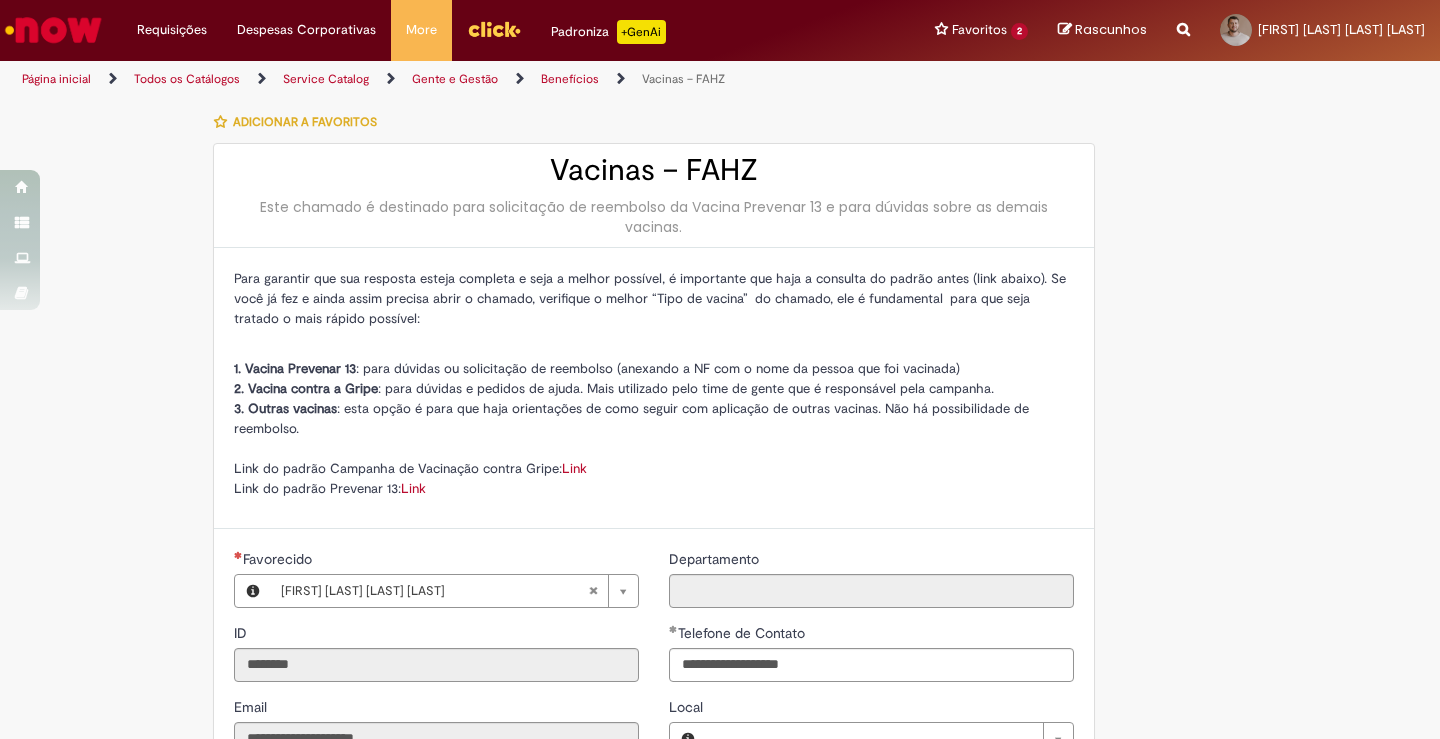type on "**********" 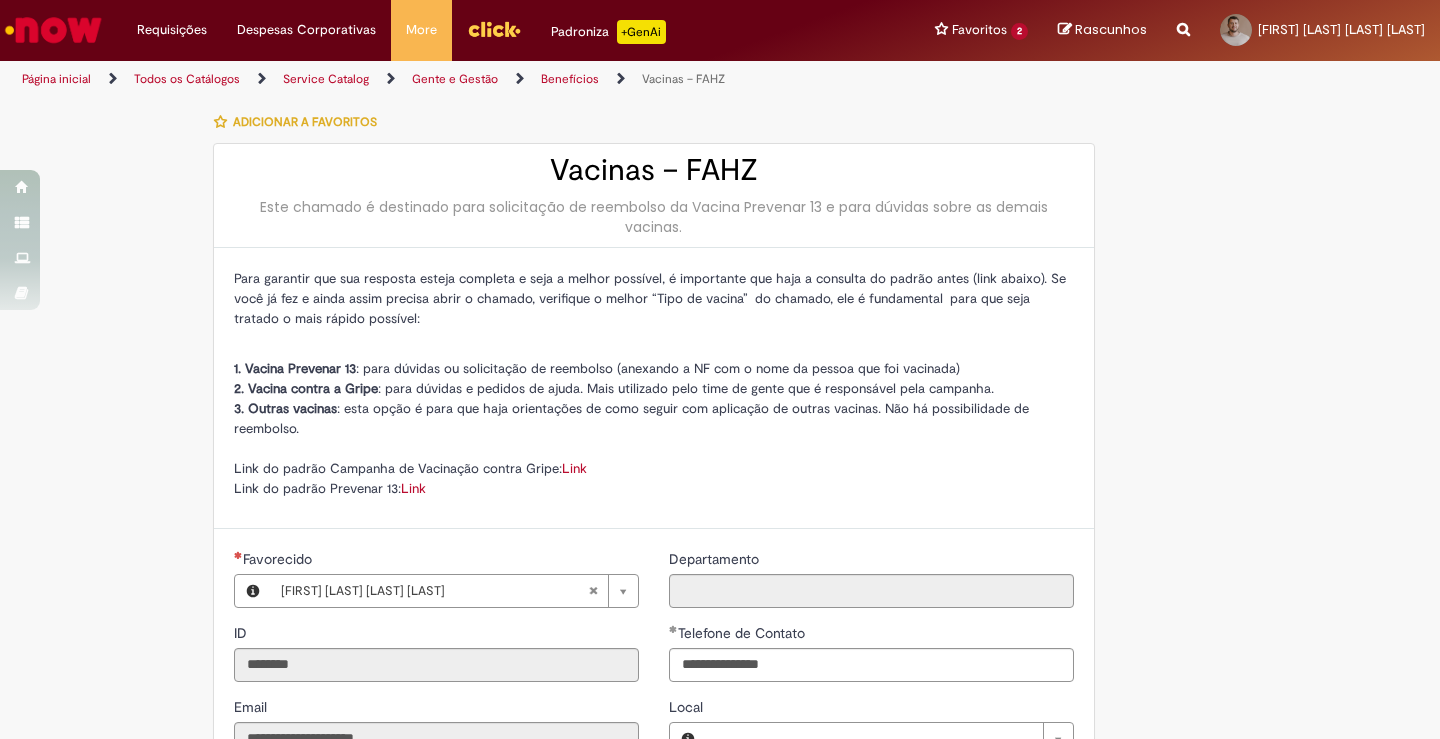 type on "**********" 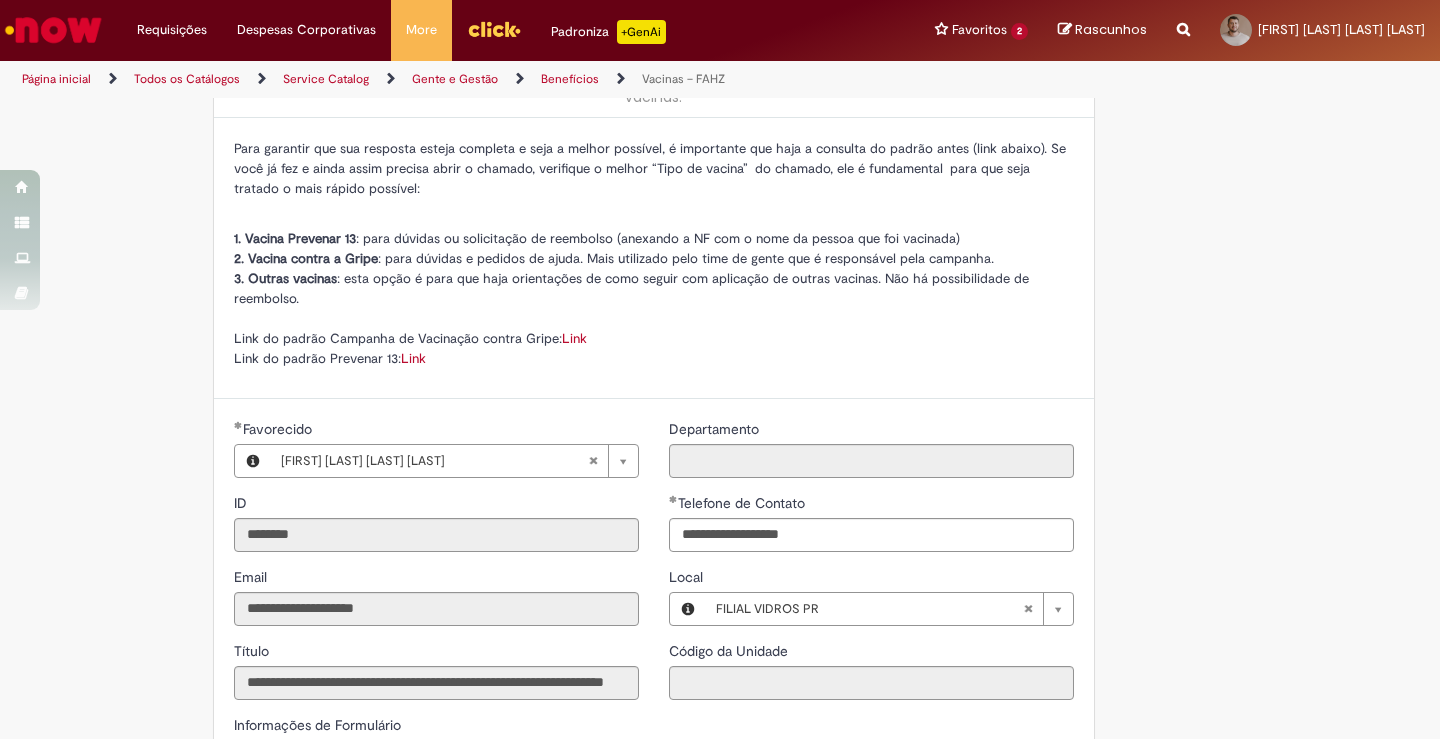 scroll, scrollTop: 30, scrollLeft: 0, axis: vertical 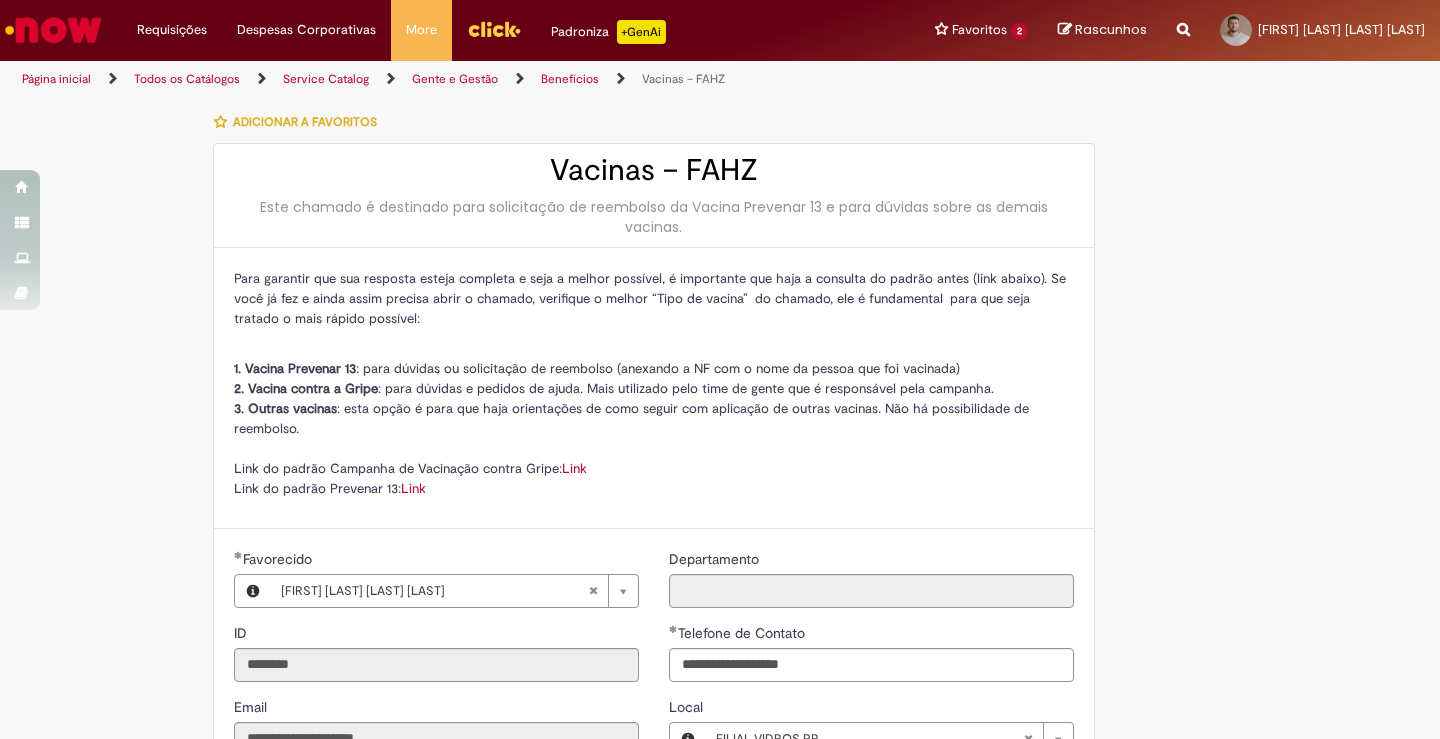 click on "1. Vacina Prevenar 13" at bounding box center (295, 368) 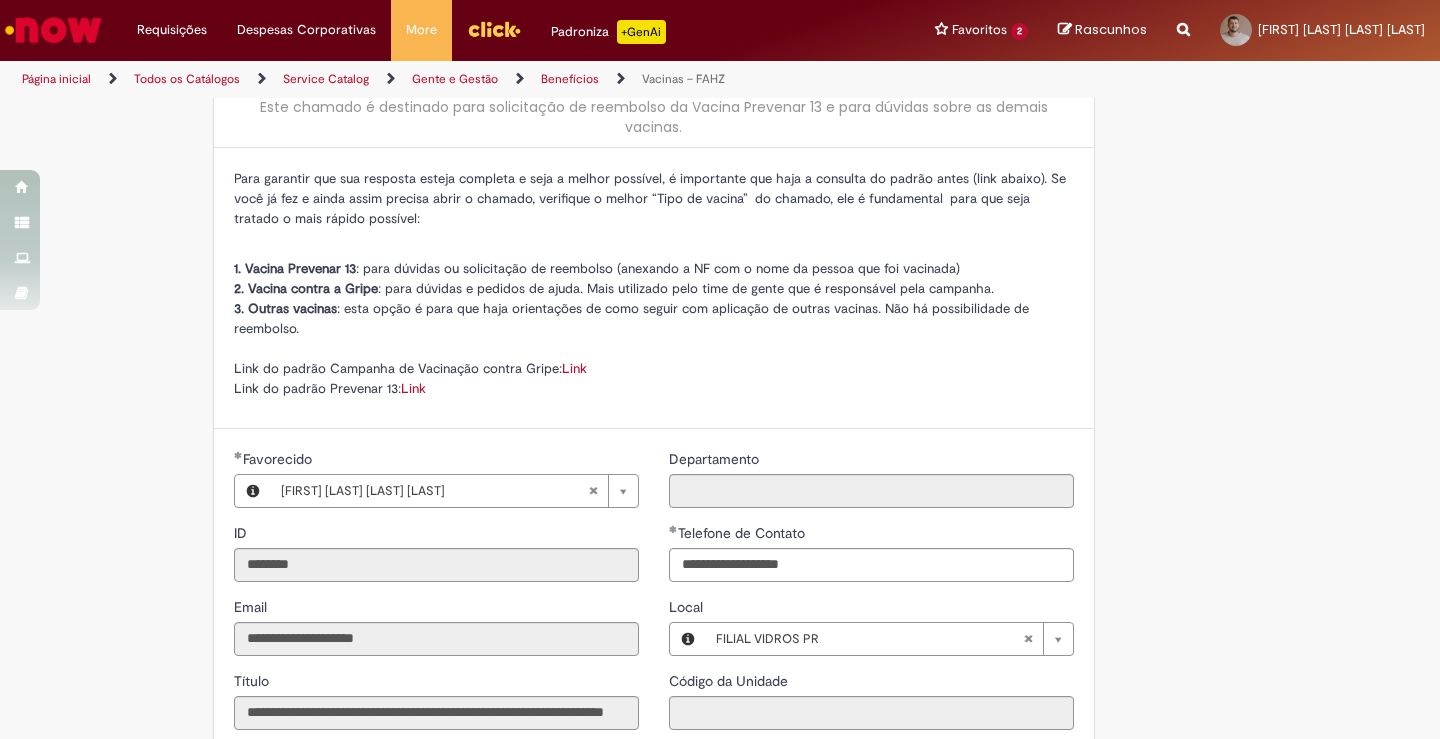 scroll, scrollTop: 0, scrollLeft: 0, axis: both 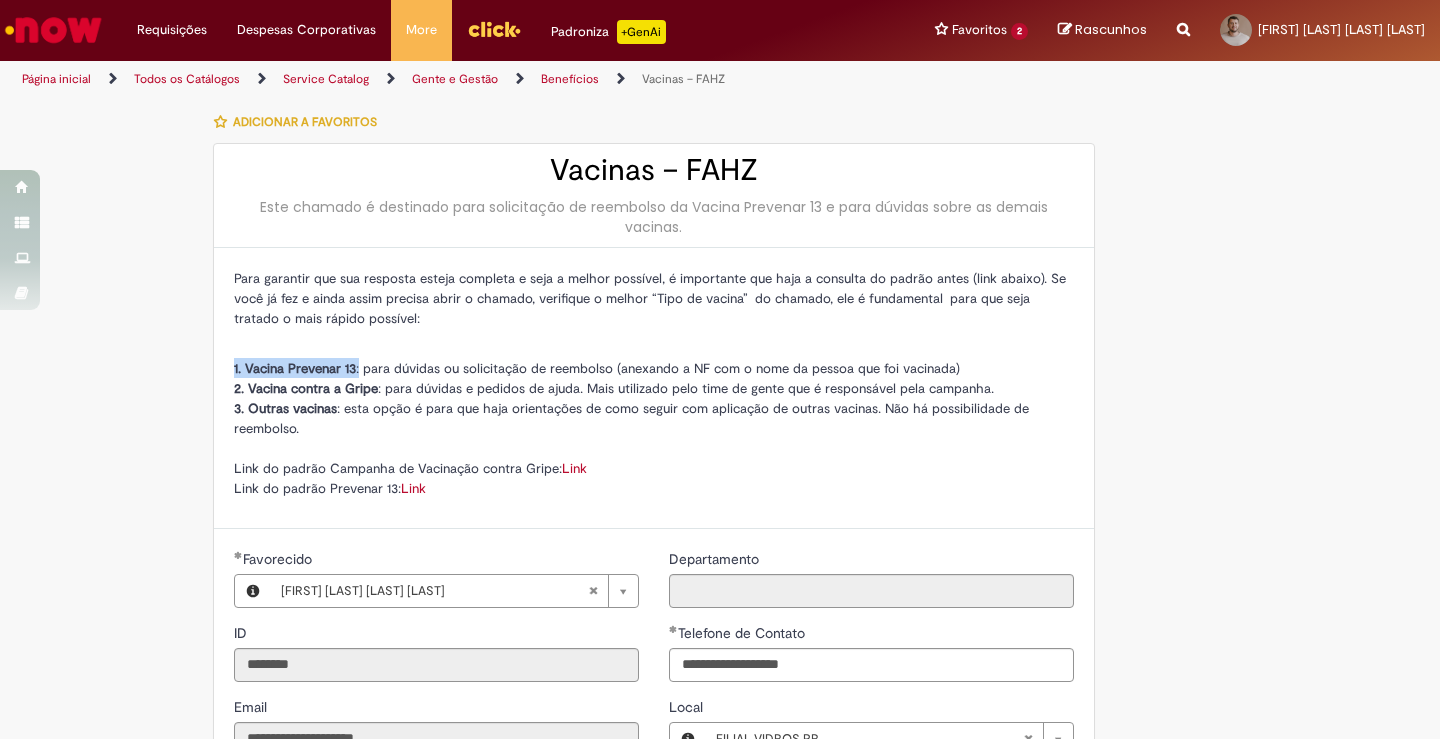 drag, startPoint x: 228, startPoint y: 364, endPoint x: 352, endPoint y: 368, distance: 124.0645 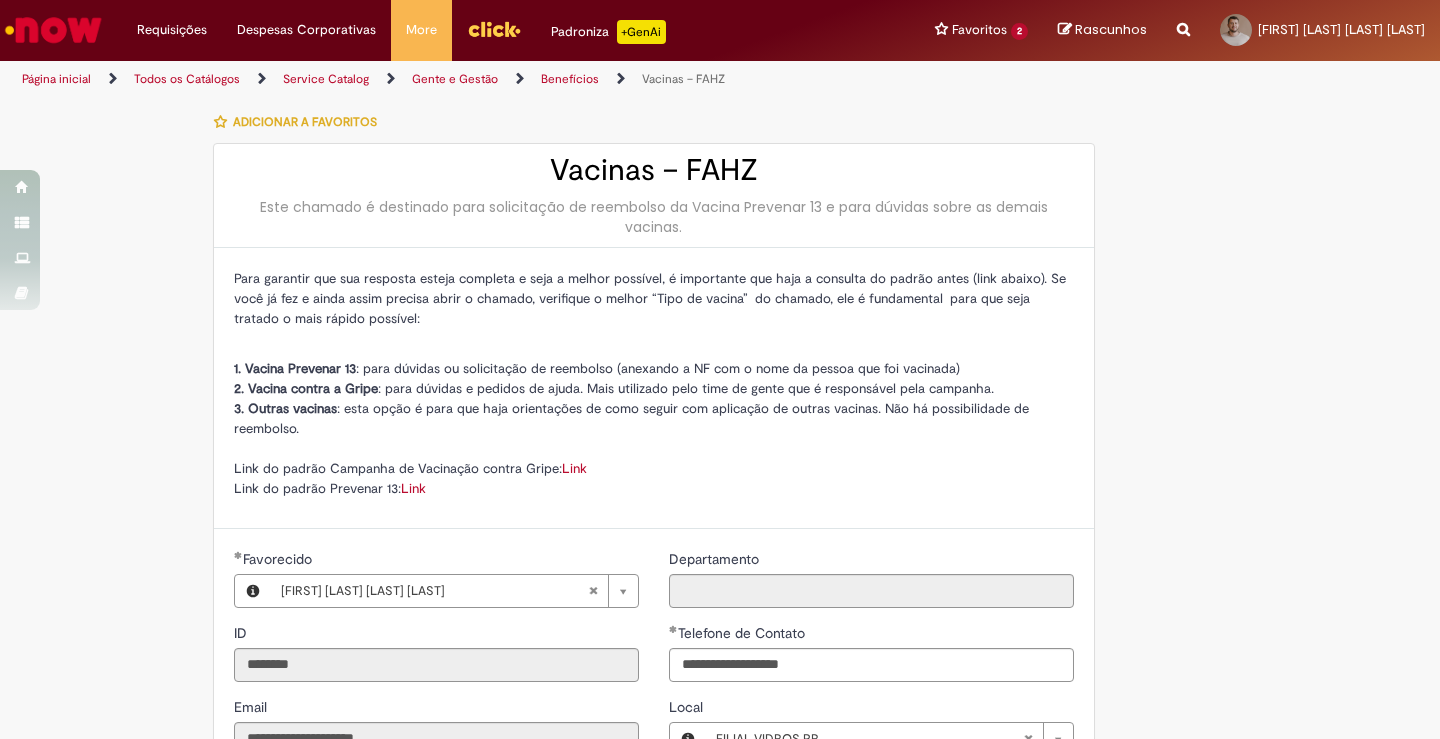 click on "1. Vacina Prevenar 13 : para dúvidas ou solicitação de reembolso (anexando a NF com o nome da pessoa que foi vacinada) 2. Vacina contra a Gripe : para dúvidas e pedidos de ajuda. Mais utilizado pelo time de gente que é responsável pela campanha. 3. Outras vacinas : esta opção é para que haja orientações de como seguir com aplicação de outras vacinas. Não há possibilidade de reembolso. Link do padrão Campanha de Vacinação contra Gripe:  Link  Link do padrão Prevenar 13:  Link" at bounding box center [654, 418] 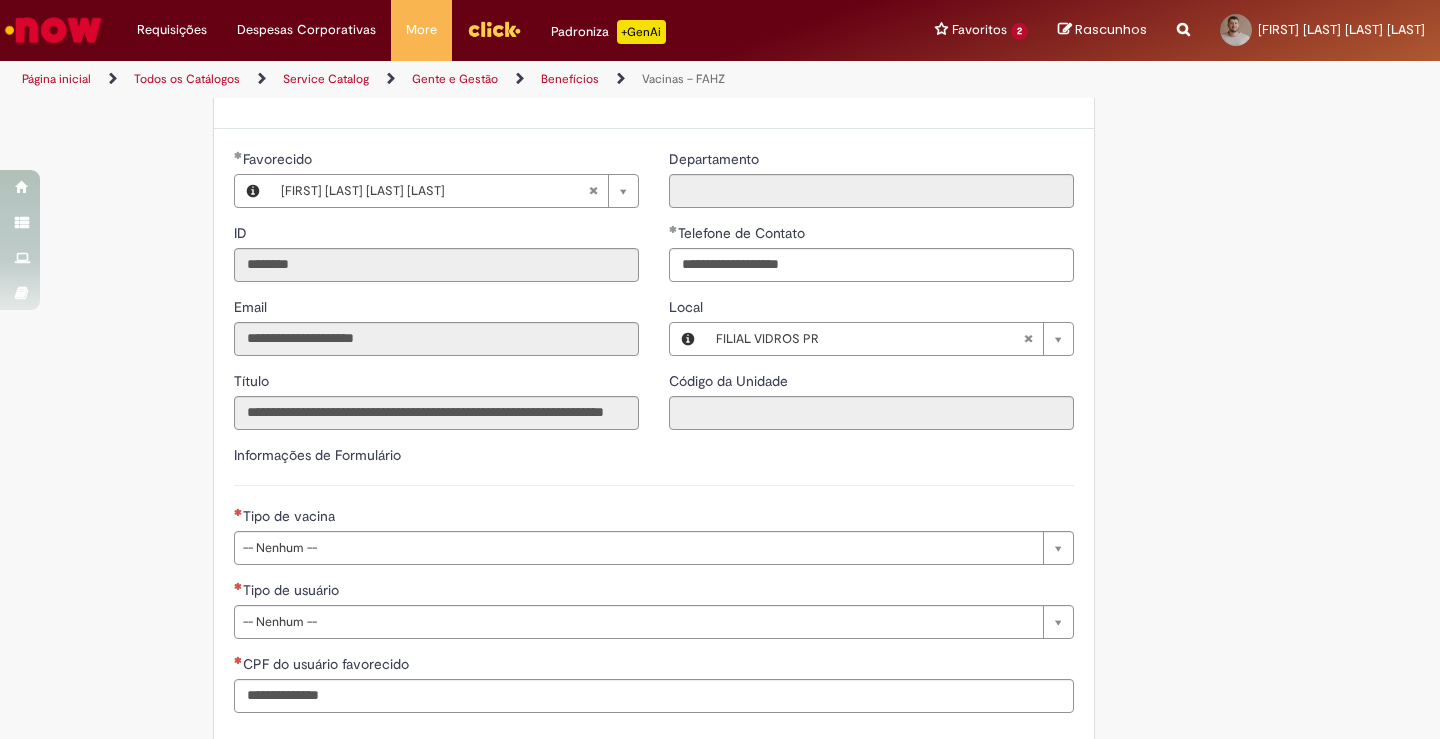 scroll, scrollTop: 500, scrollLeft: 0, axis: vertical 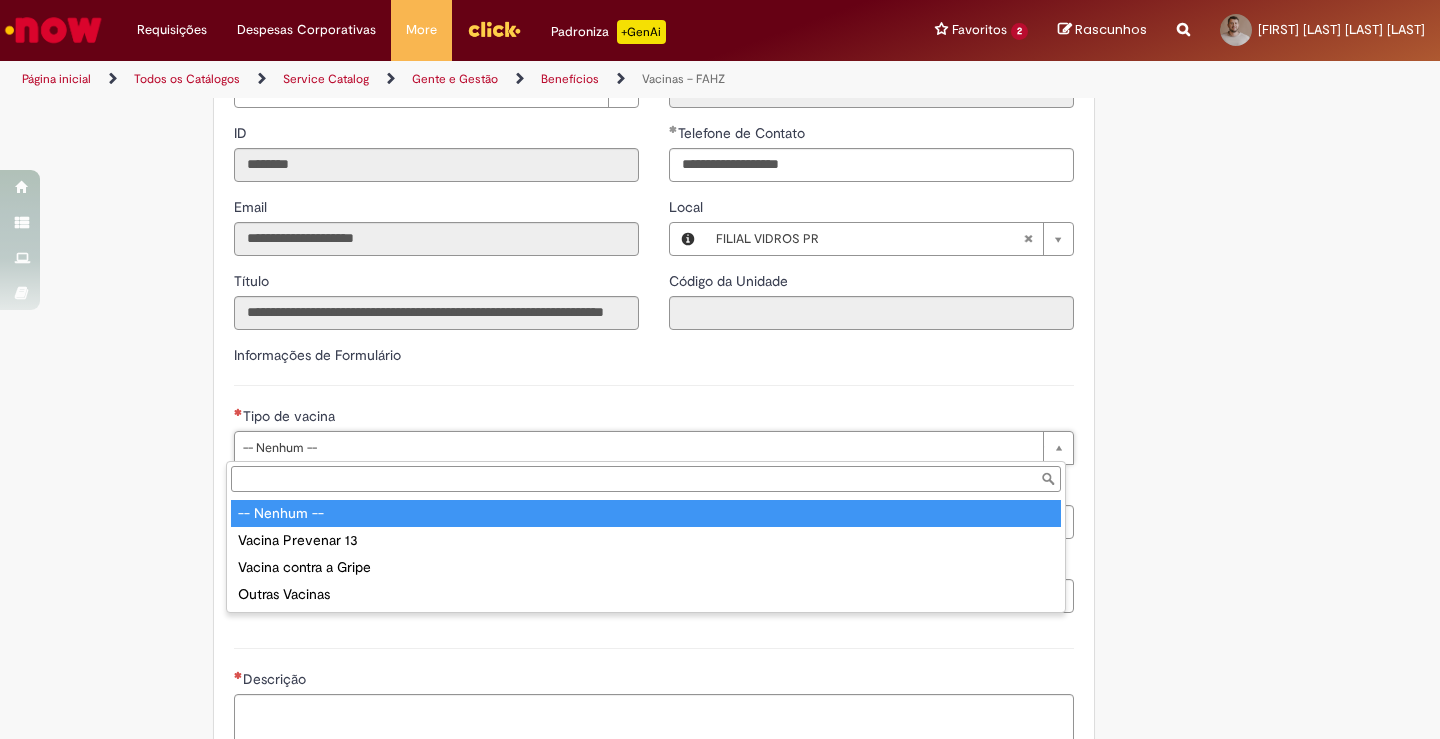 drag, startPoint x: 351, startPoint y: 525, endPoint x: 359, endPoint y: 541, distance: 17.888544 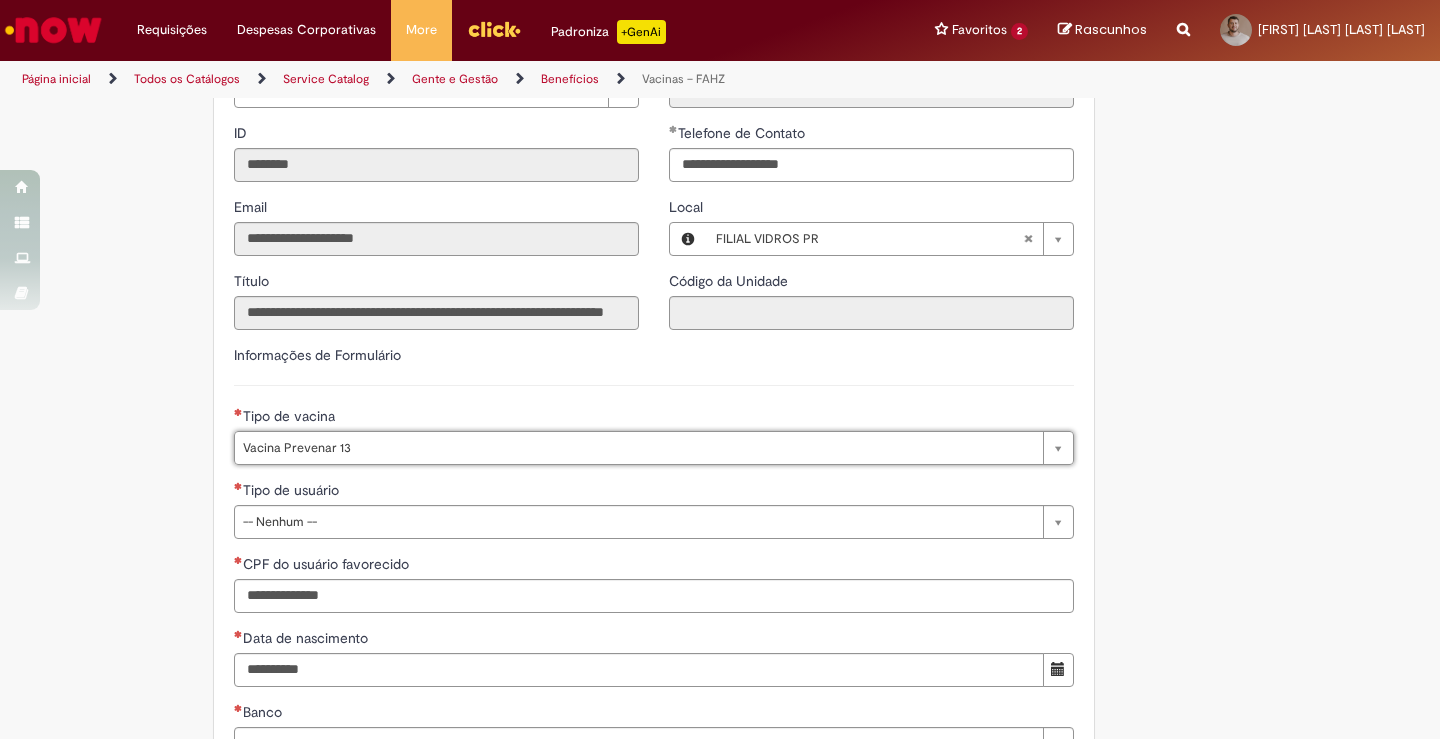 type on "**********" 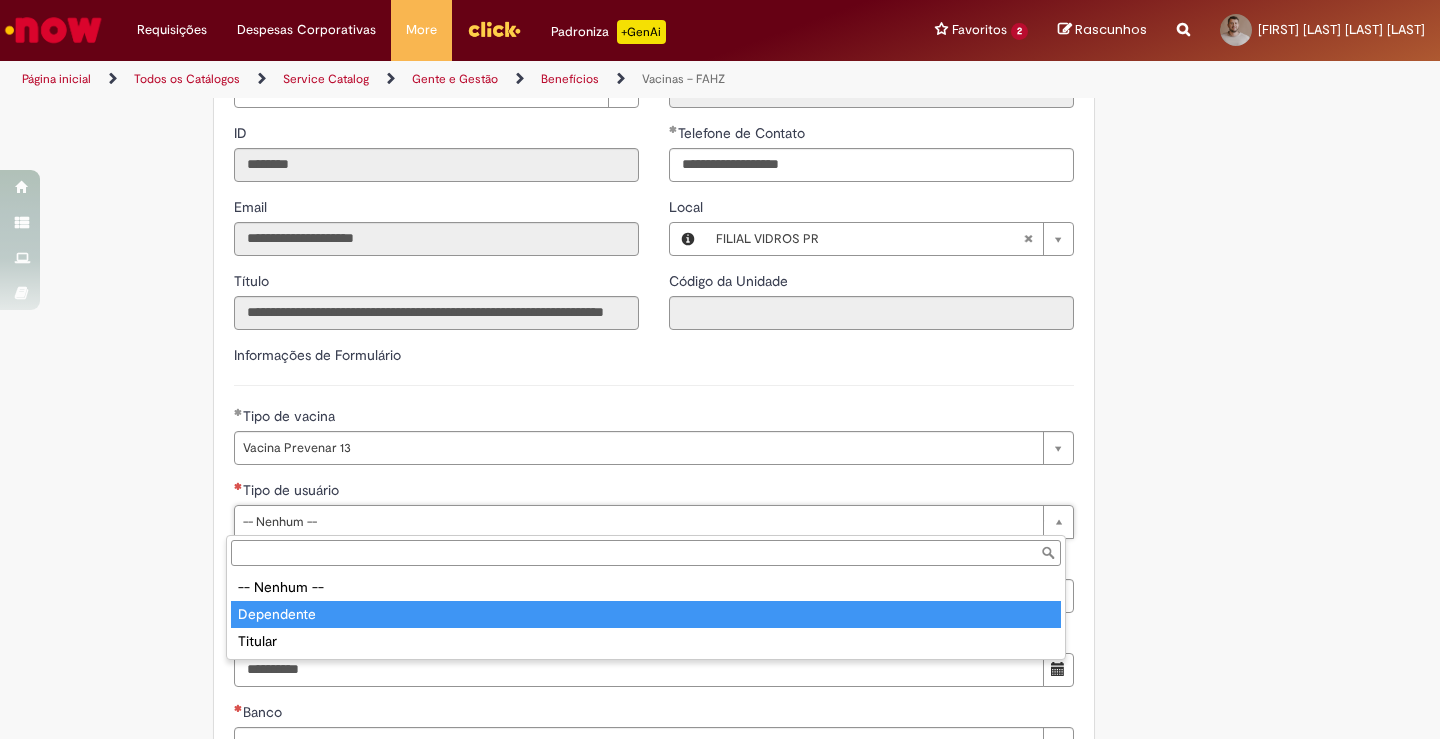 type on "**********" 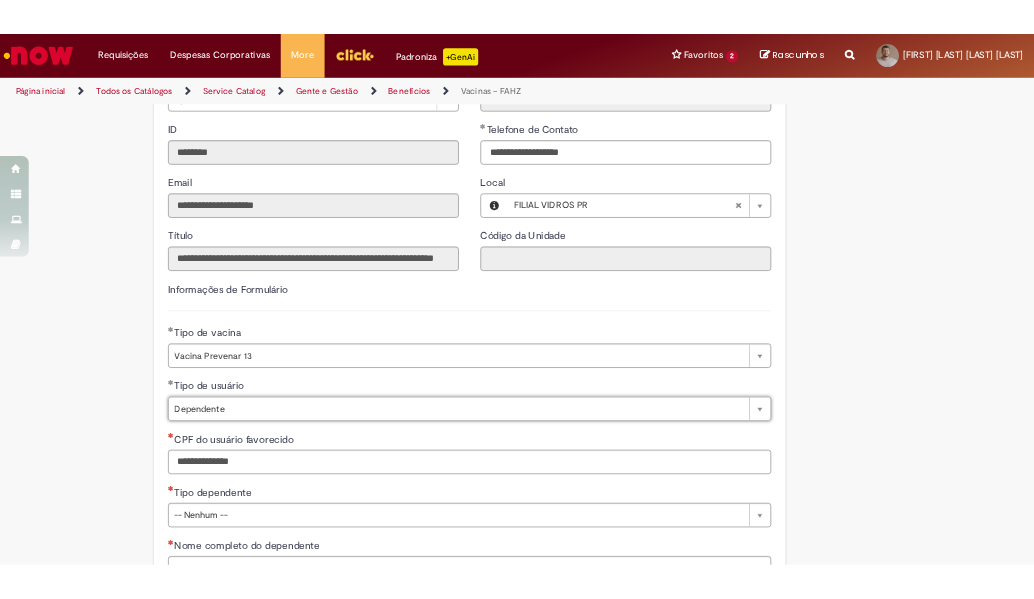 scroll, scrollTop: 600, scrollLeft: 0, axis: vertical 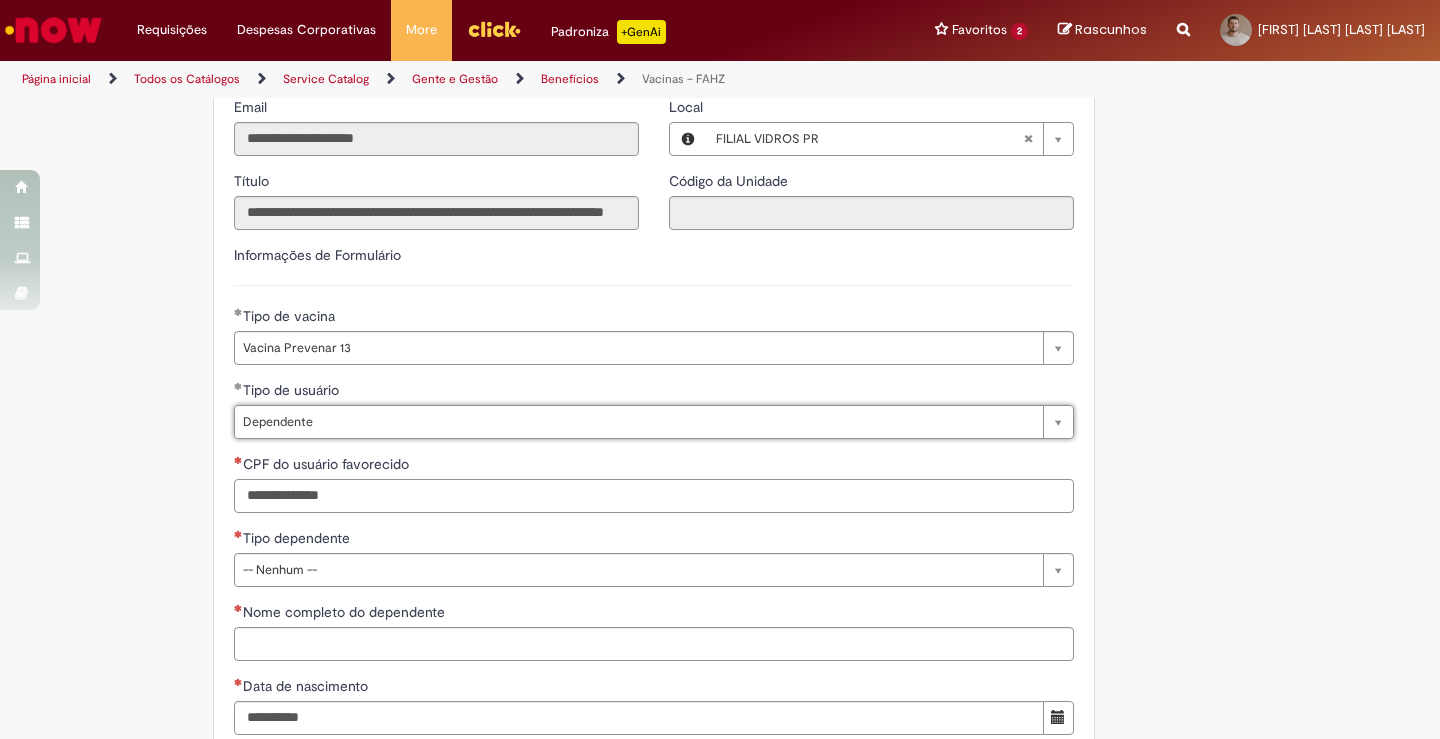 click on "CPF do usuário favorecido" at bounding box center (654, 496) 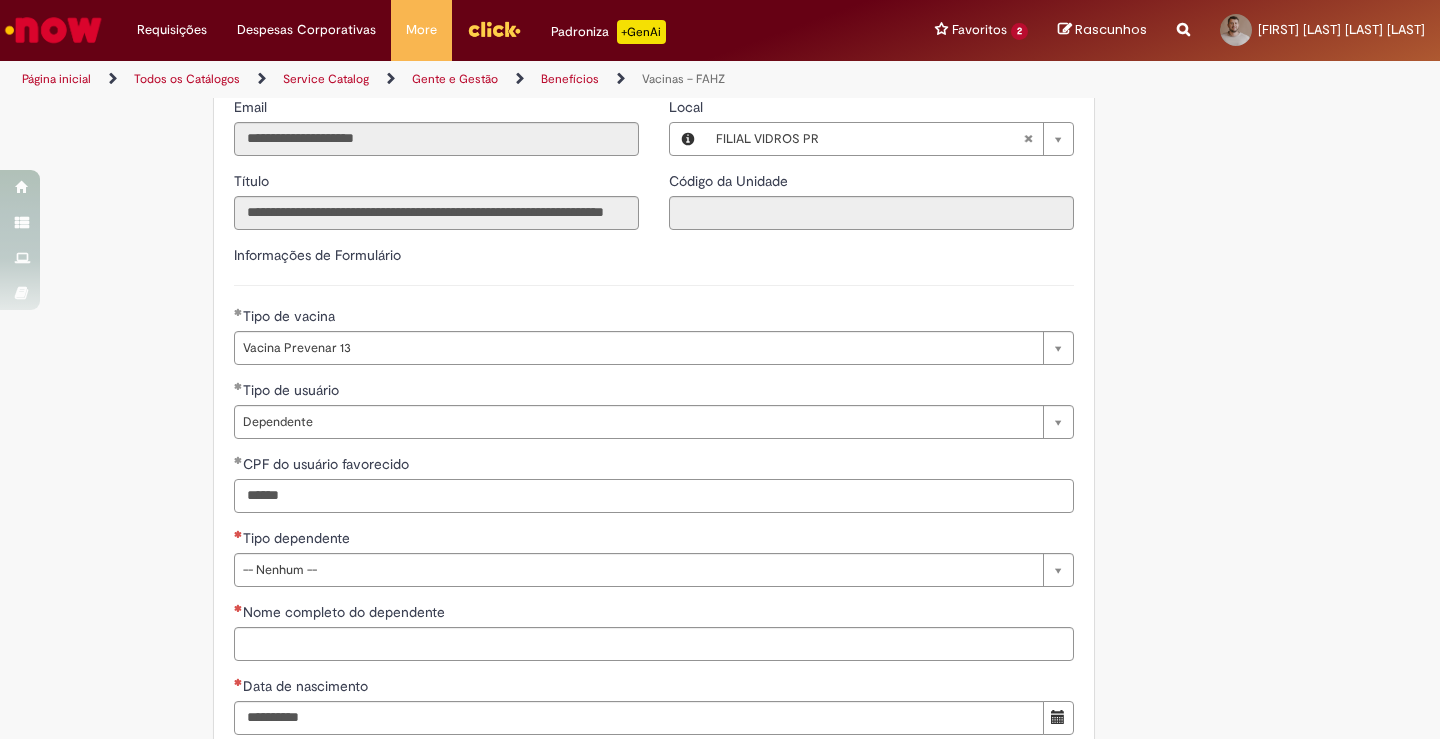 click on "******" at bounding box center (654, 496) 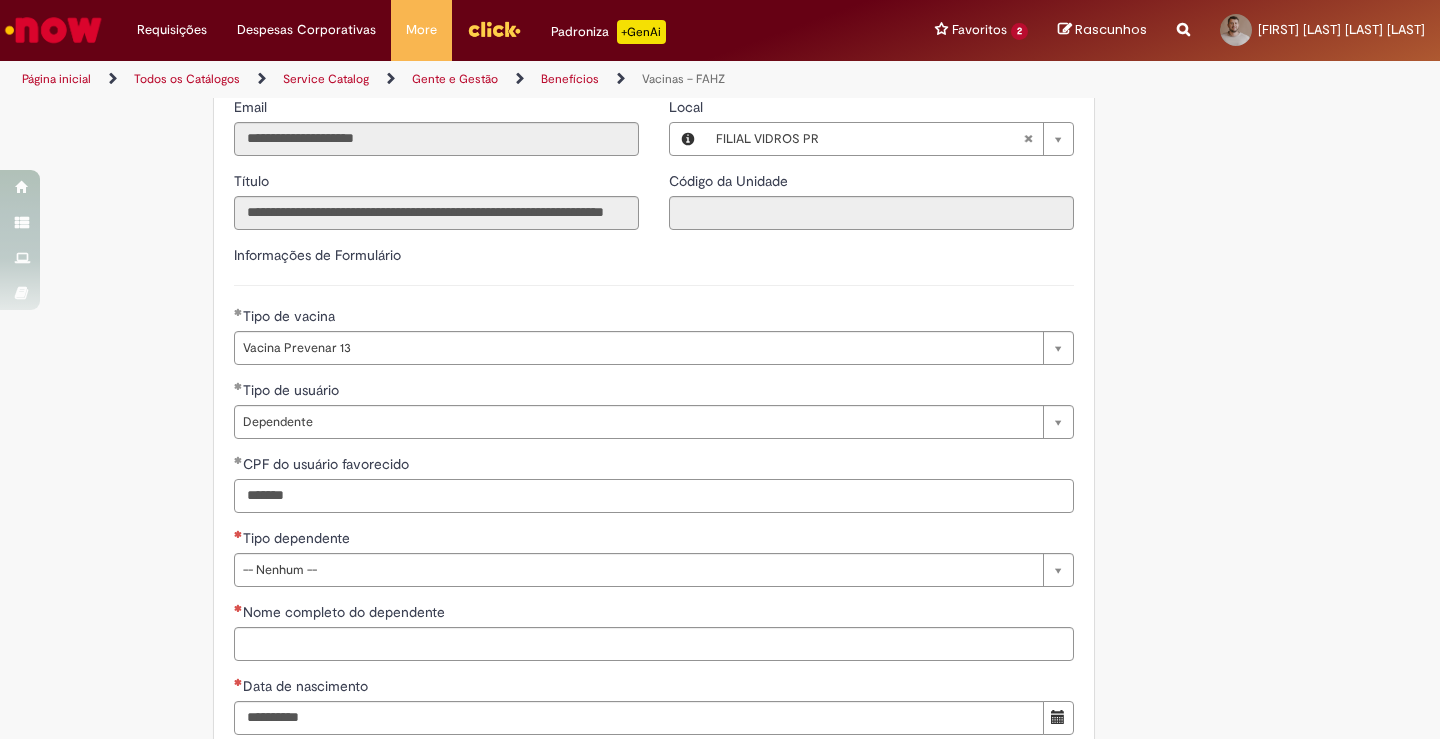 click on "*******" at bounding box center [654, 496] 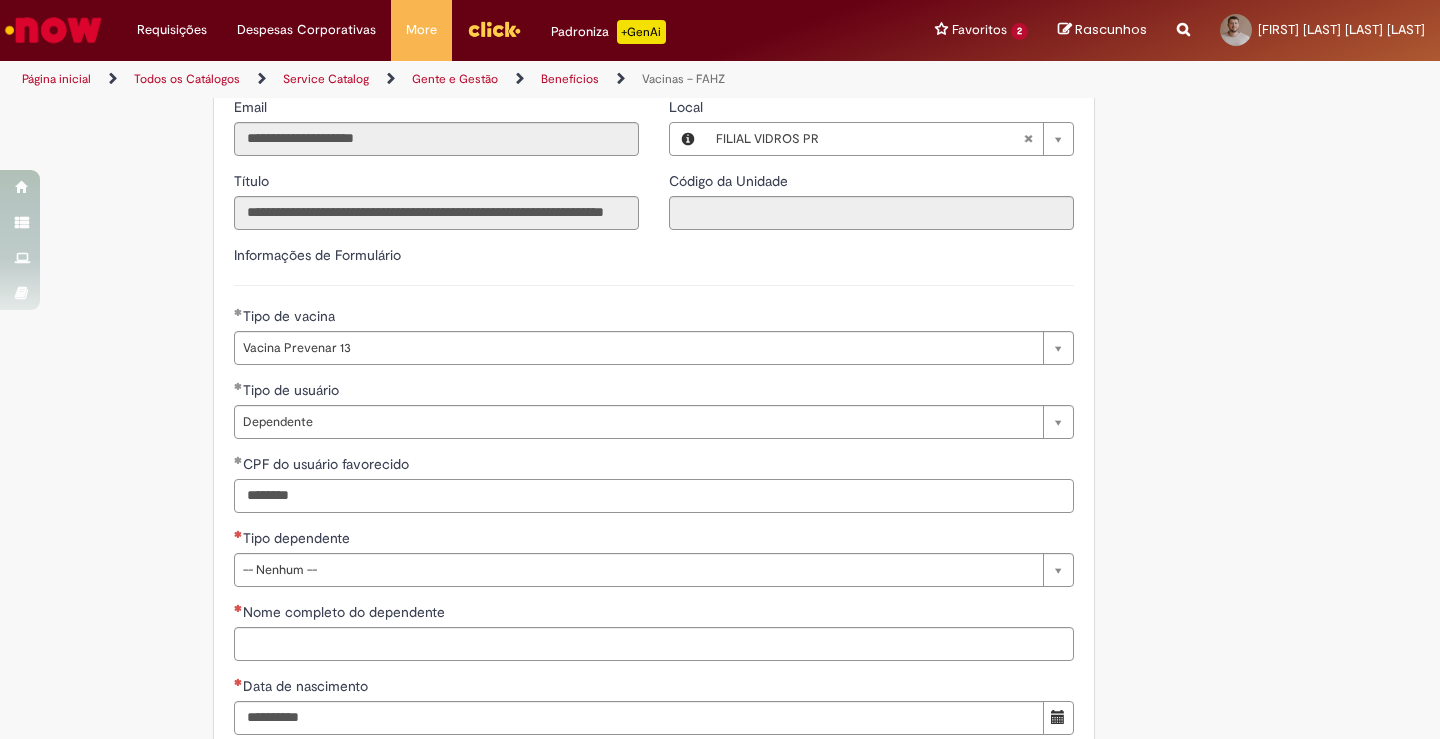 type on "********" 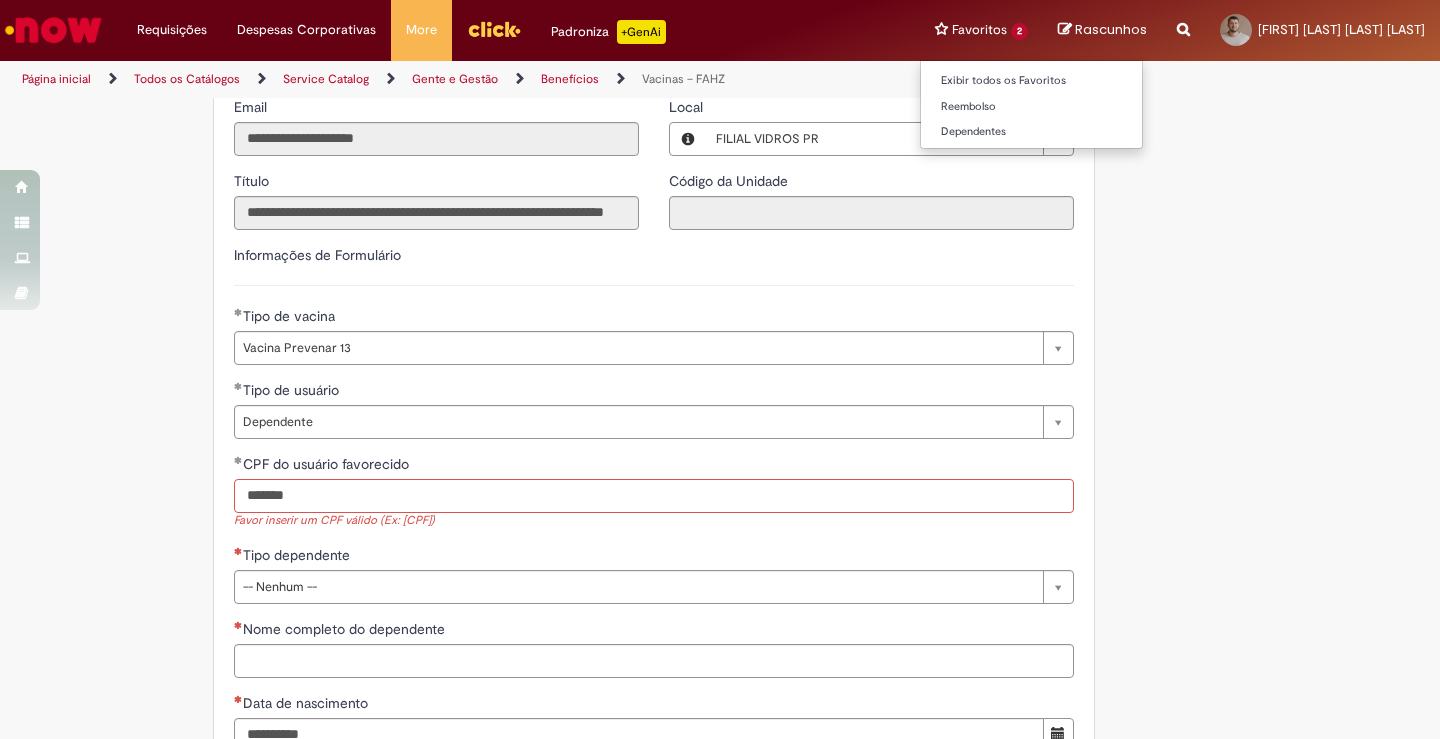 type on "*******" 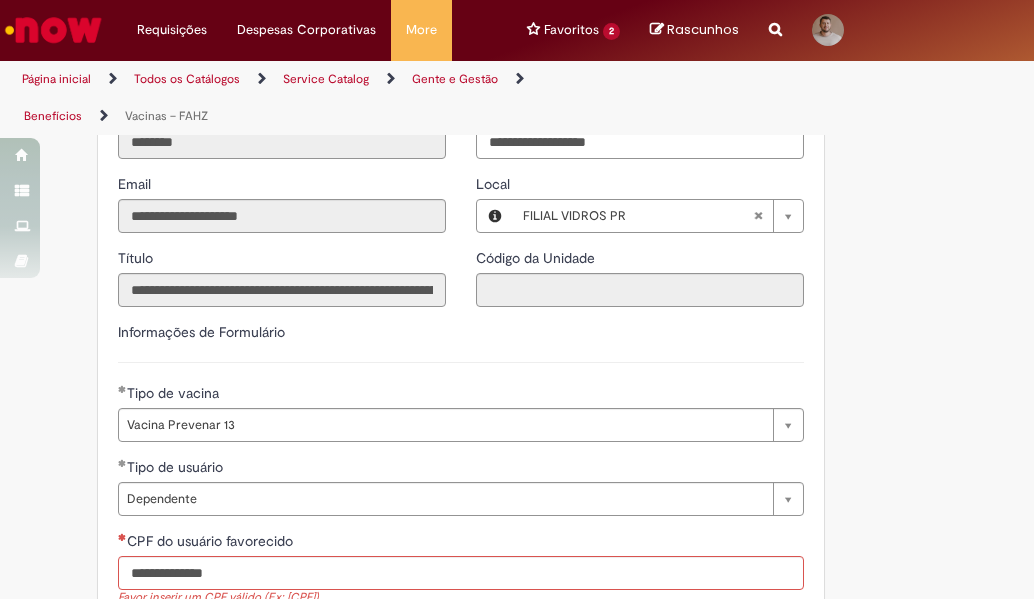 scroll, scrollTop: 700, scrollLeft: 0, axis: vertical 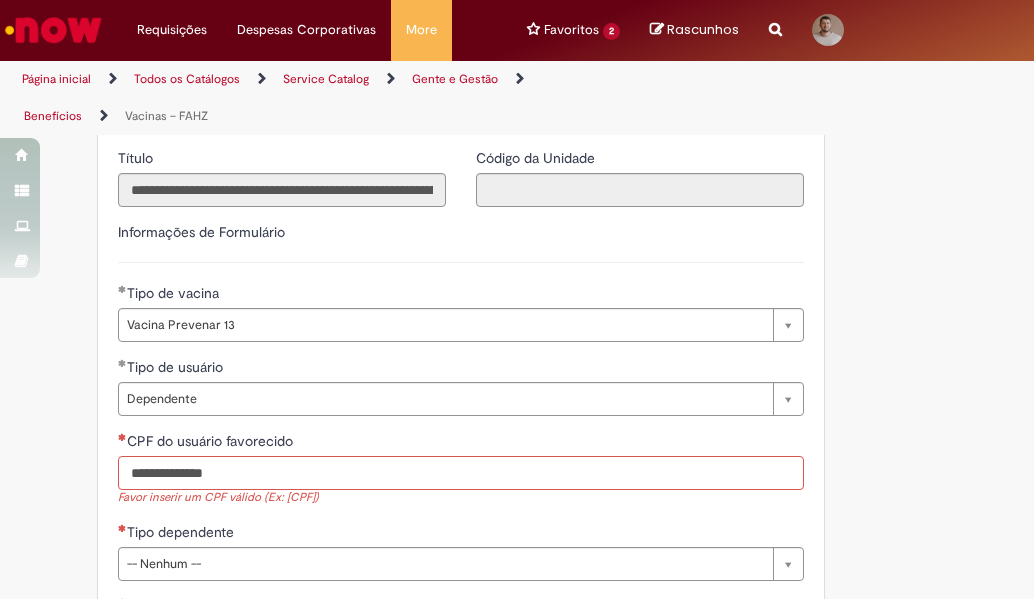 click on "CPF do usuário favorecido" at bounding box center (461, 473) 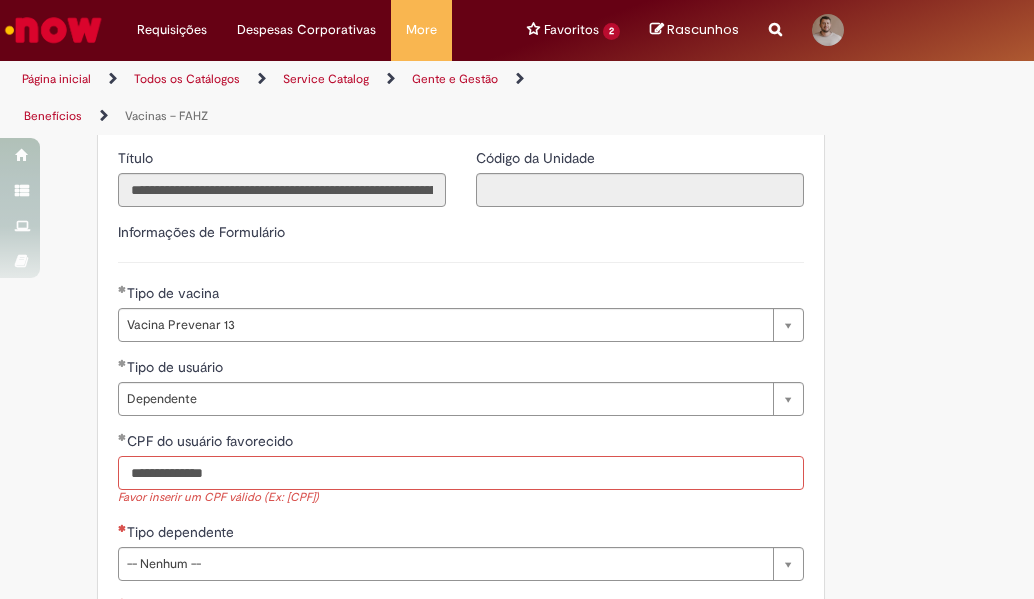 scroll, scrollTop: 800, scrollLeft: 0, axis: vertical 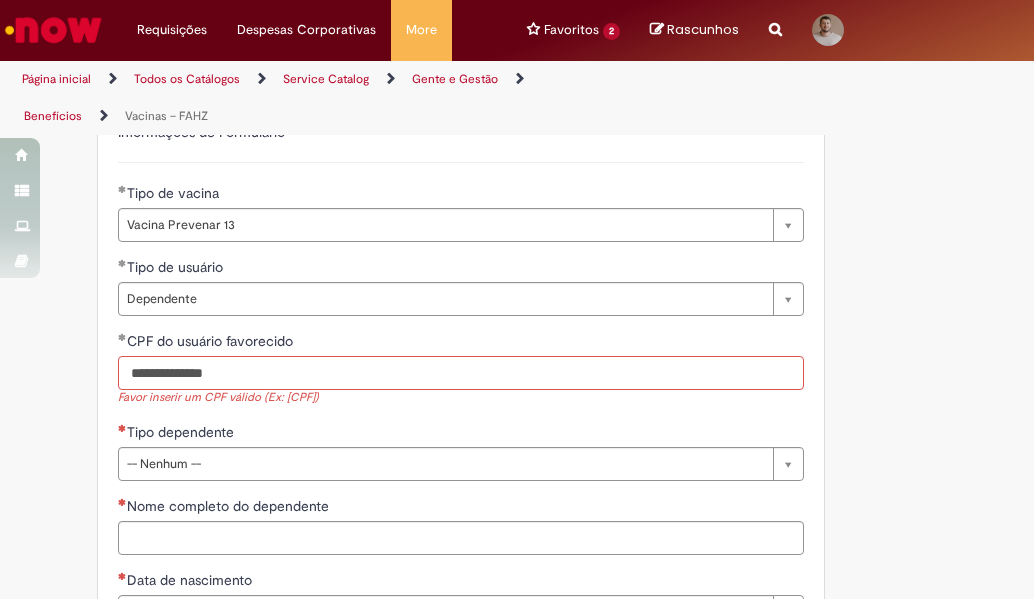 type on "**********" 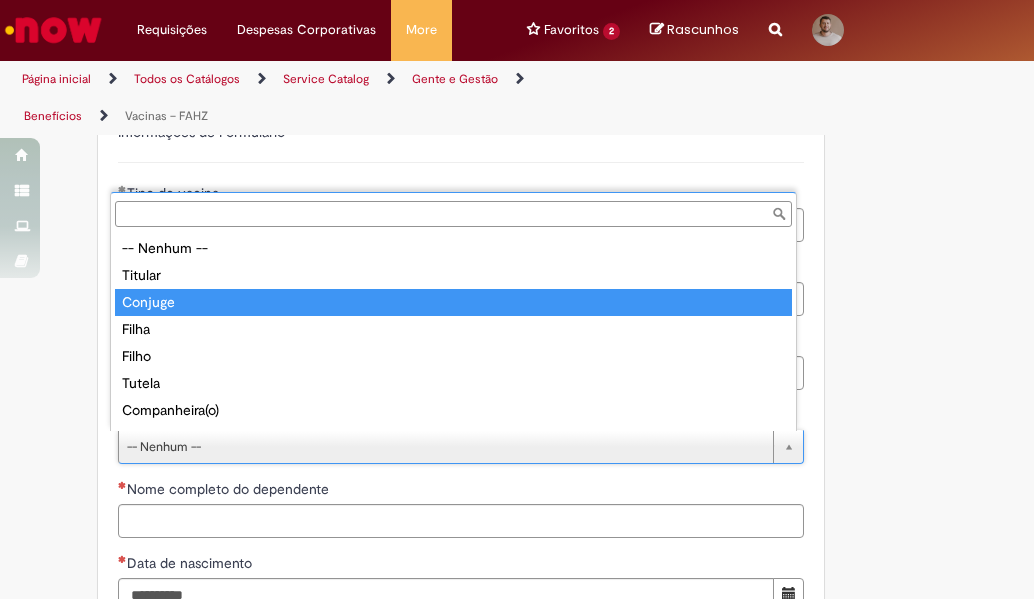 scroll, scrollTop: 16, scrollLeft: 0, axis: vertical 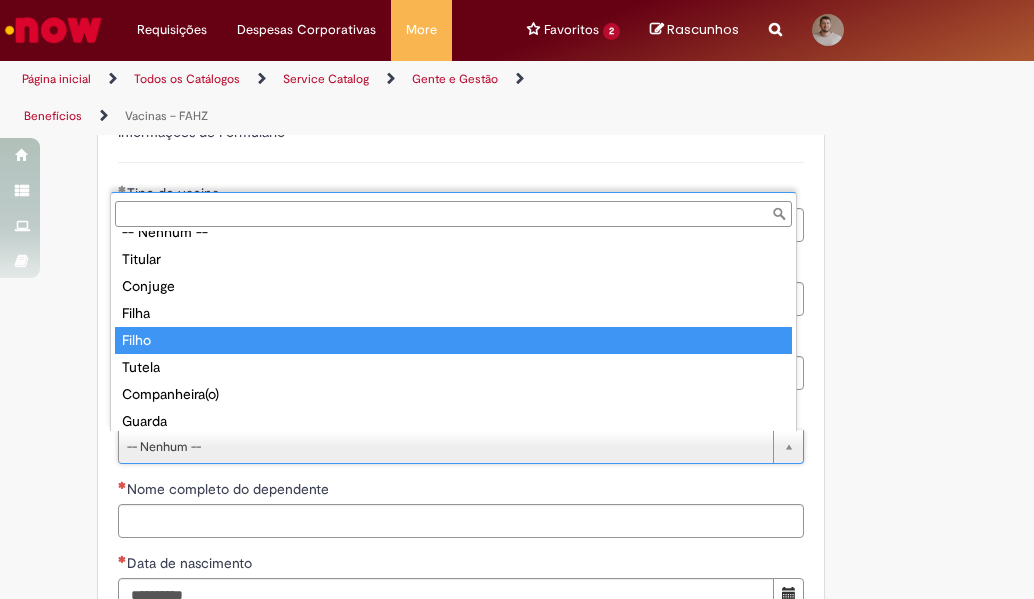 type on "*****" 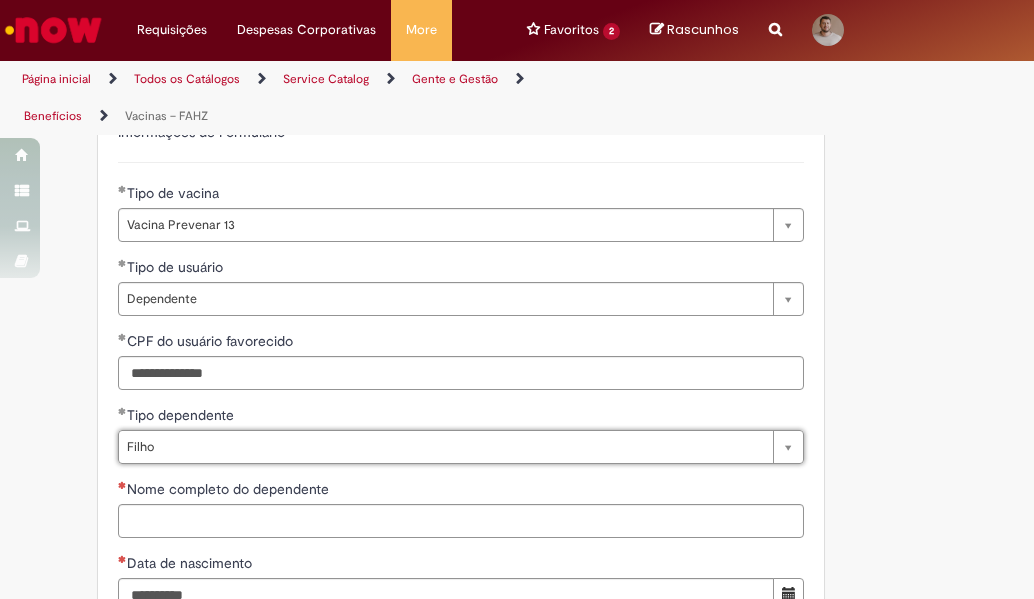 scroll, scrollTop: 900, scrollLeft: 0, axis: vertical 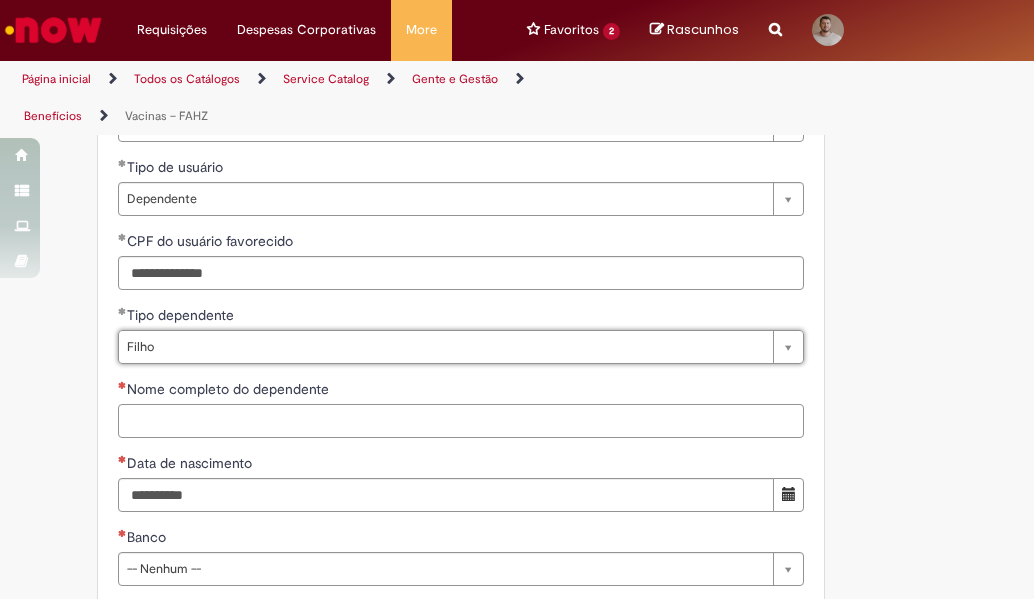 click on "Nome completo do dependente" at bounding box center (461, 421) 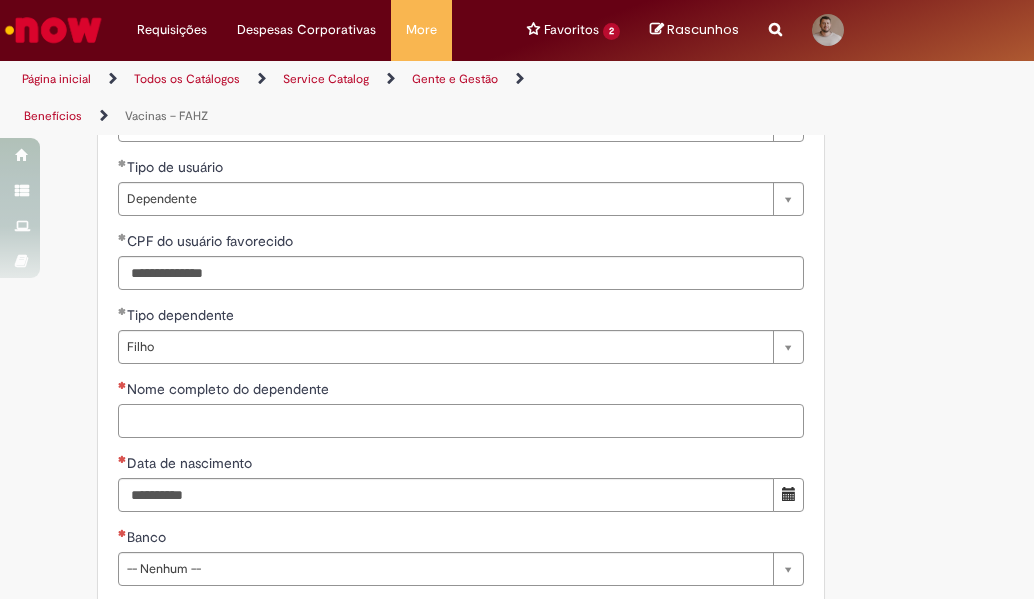 click on "Nome completo do dependente" at bounding box center (461, 421) 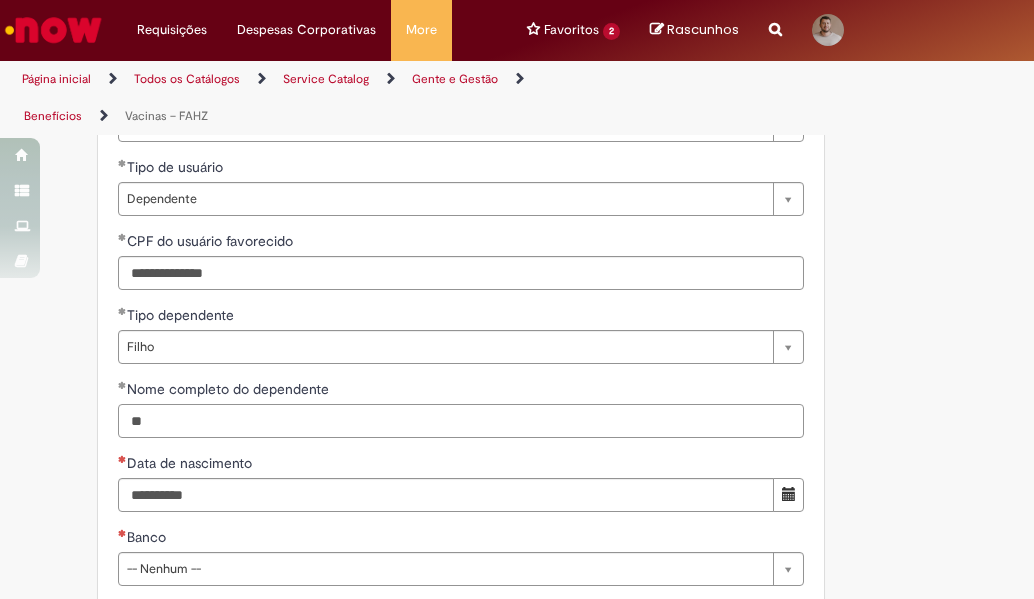type on "*" 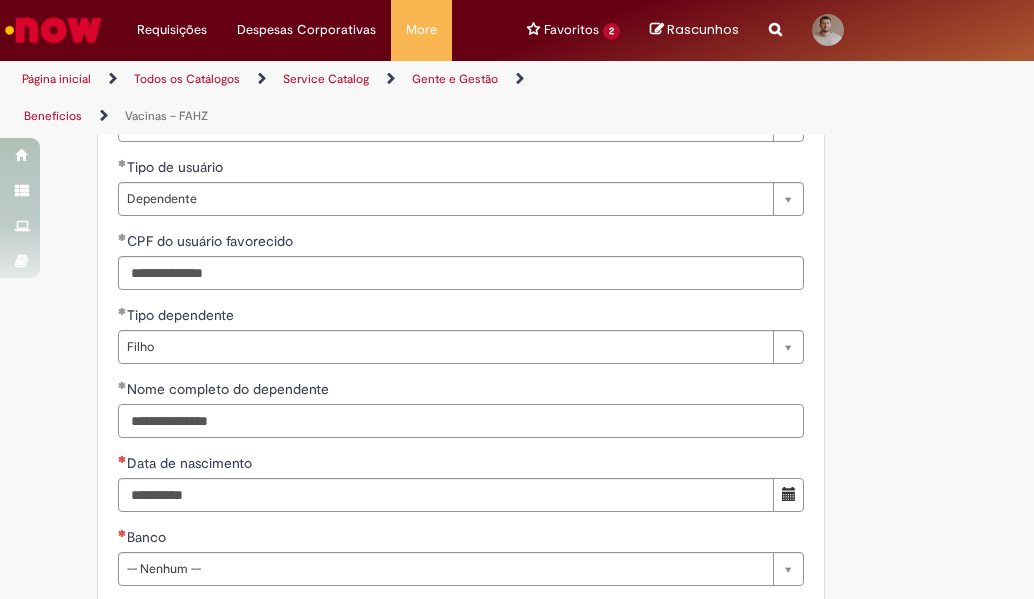 click on "**********" at bounding box center [461, 421] 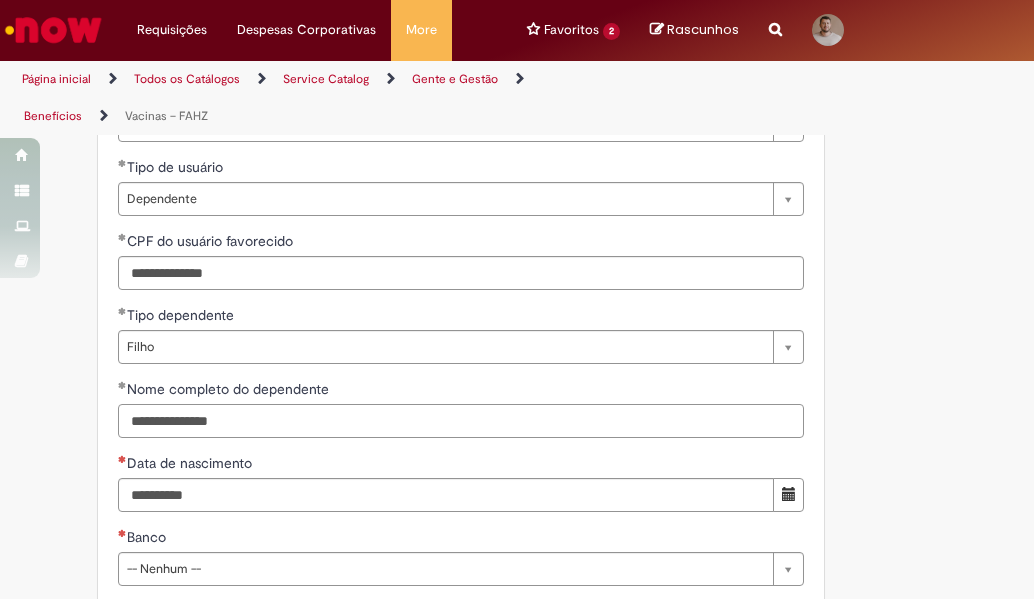click on "**********" at bounding box center (461, 421) 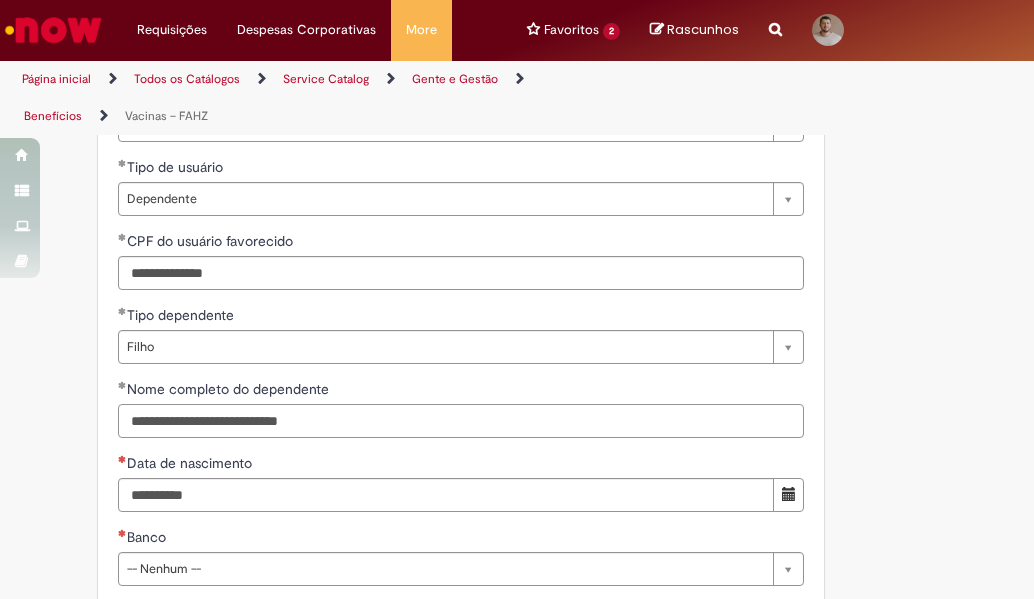 type on "**********" 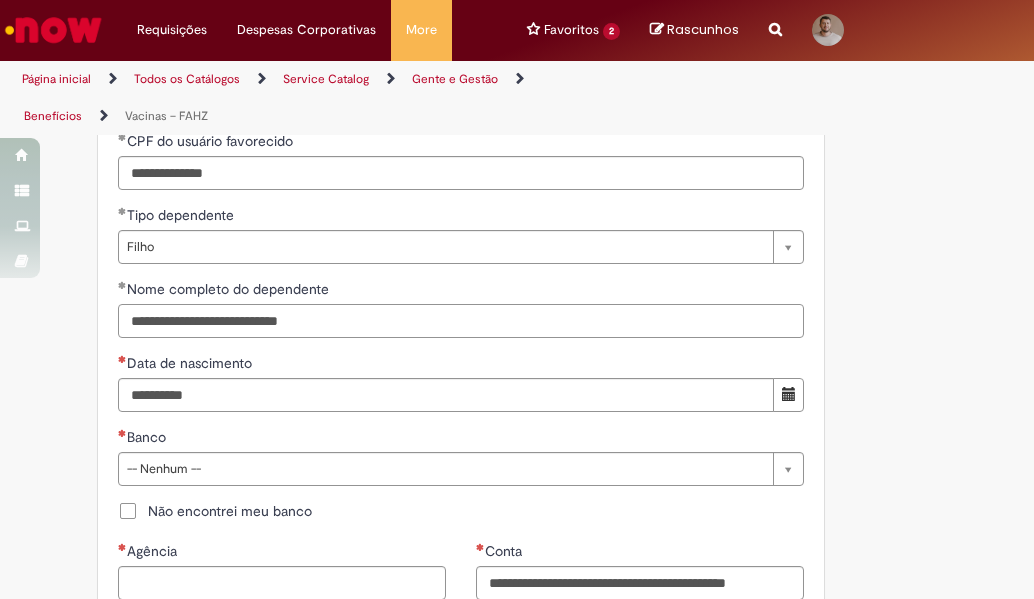 scroll, scrollTop: 1100, scrollLeft: 0, axis: vertical 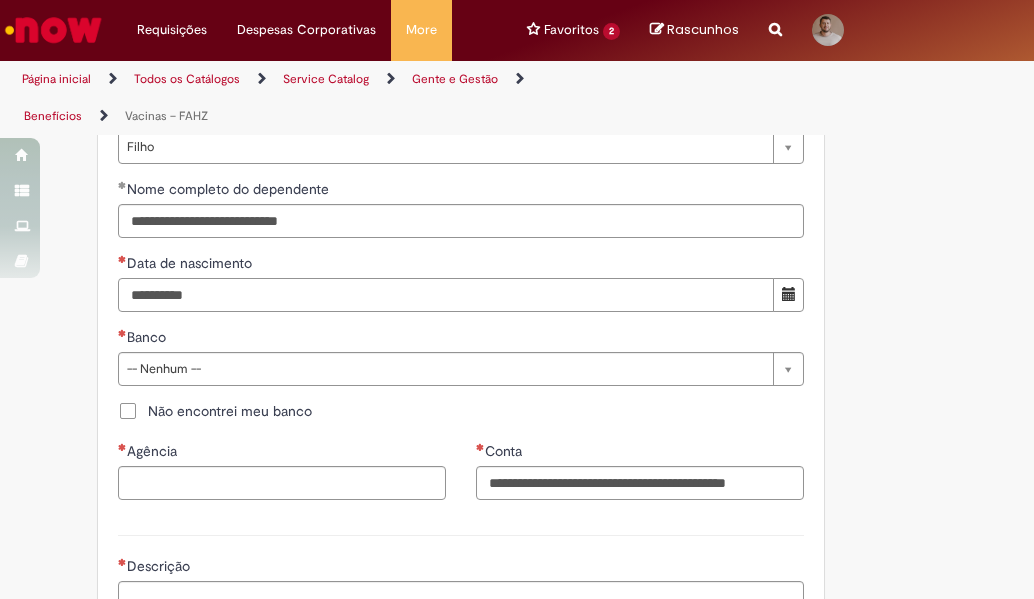 click on "Data de nascimento" at bounding box center [446, 295] 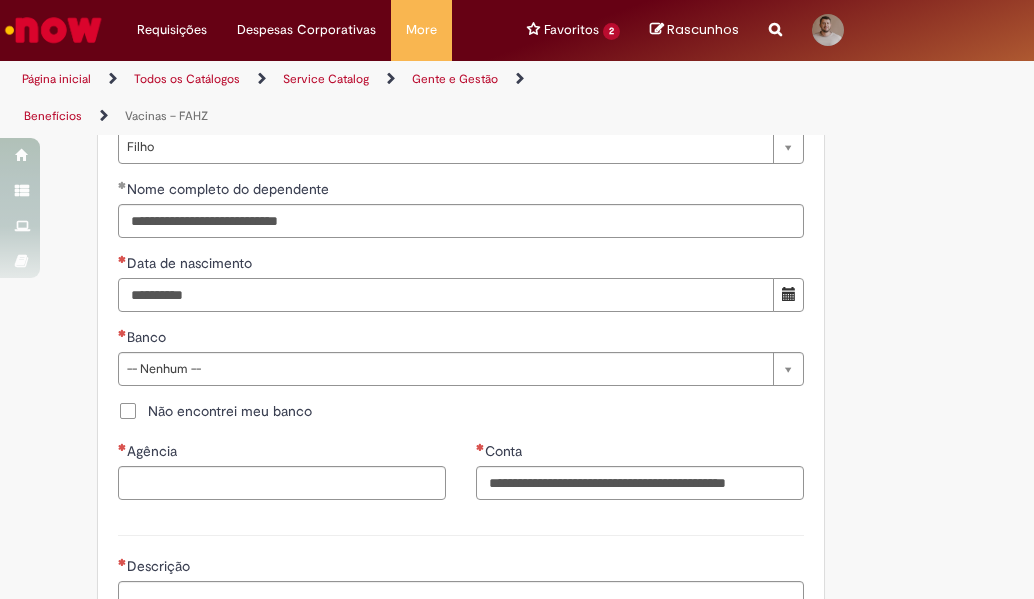 scroll, scrollTop: 1200, scrollLeft: 0, axis: vertical 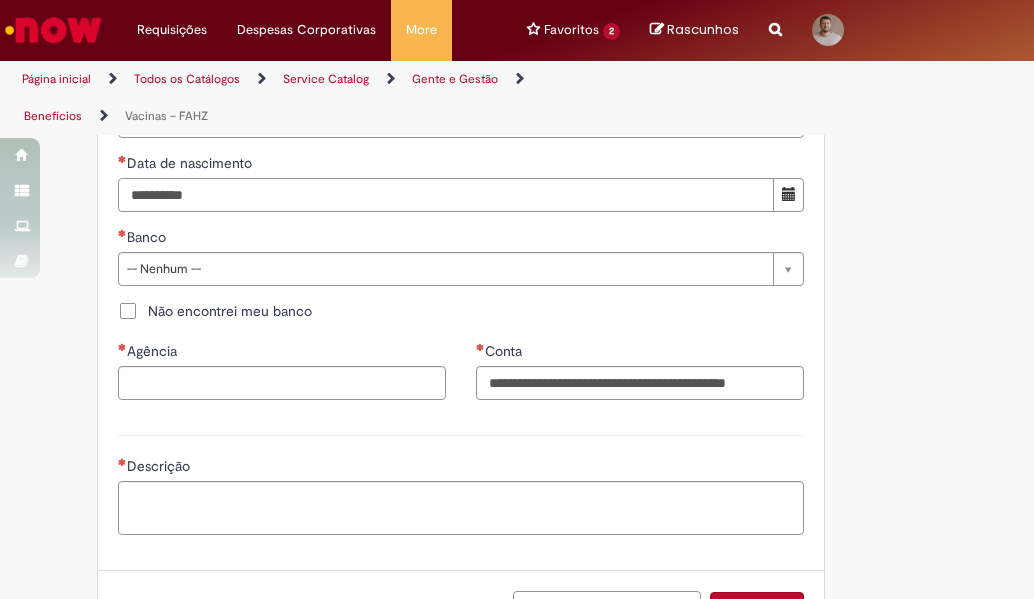type on "**********" 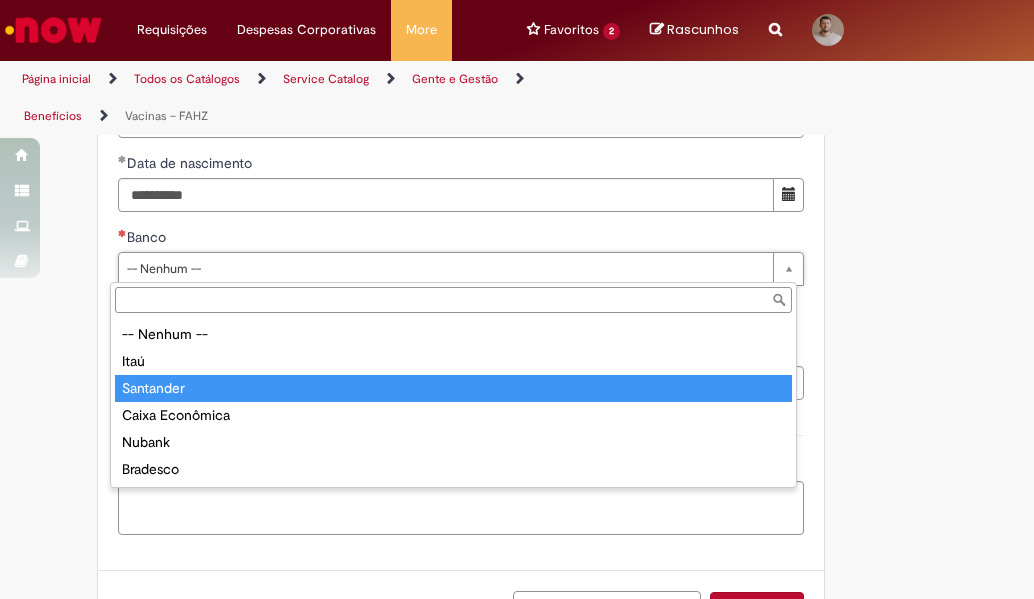 type on "*********" 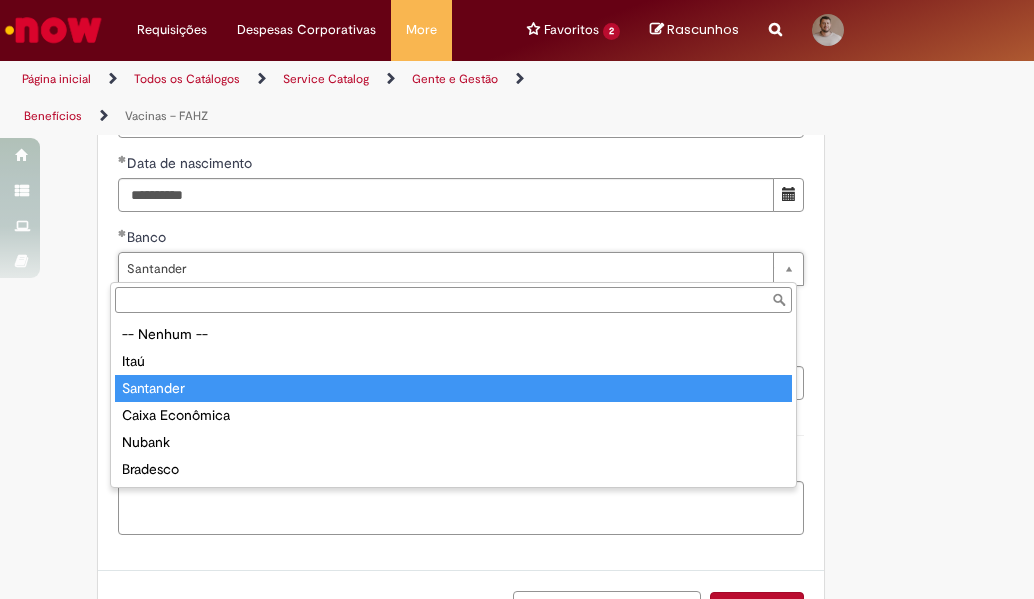 type on "*********" 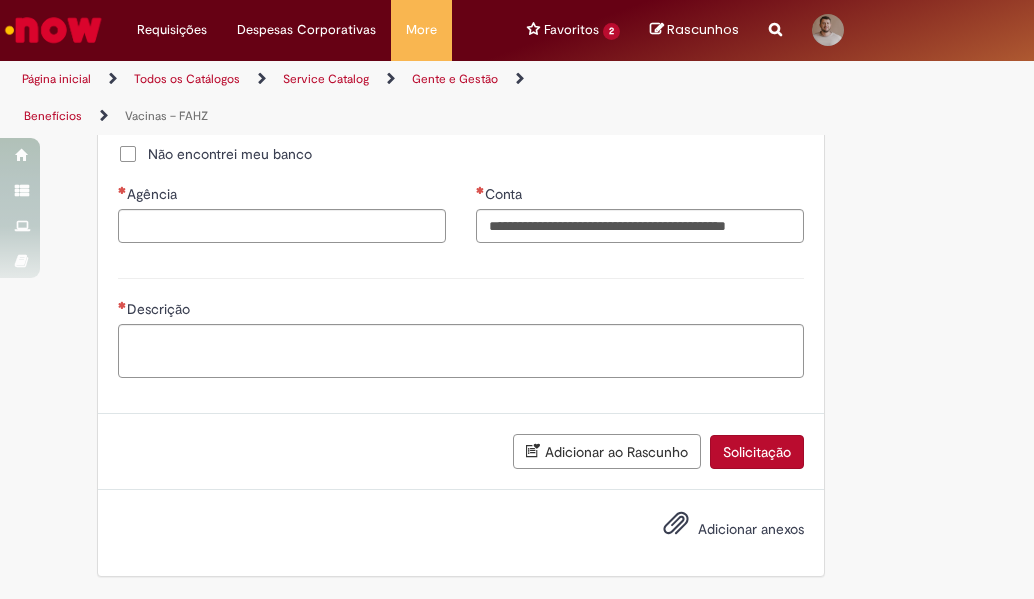 scroll, scrollTop: 1257, scrollLeft: 0, axis: vertical 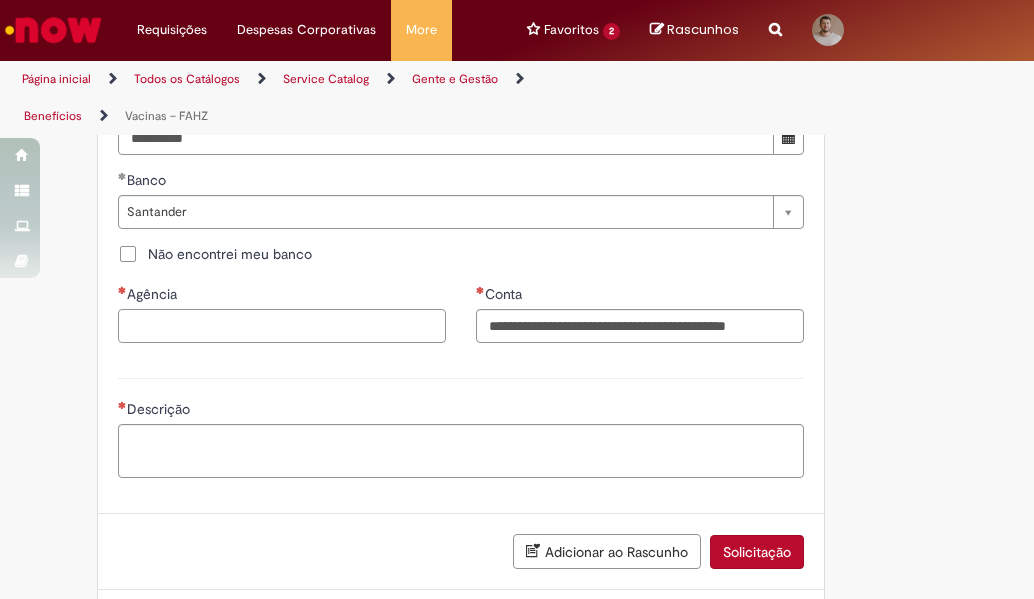 click on "Agência" at bounding box center [282, 326] 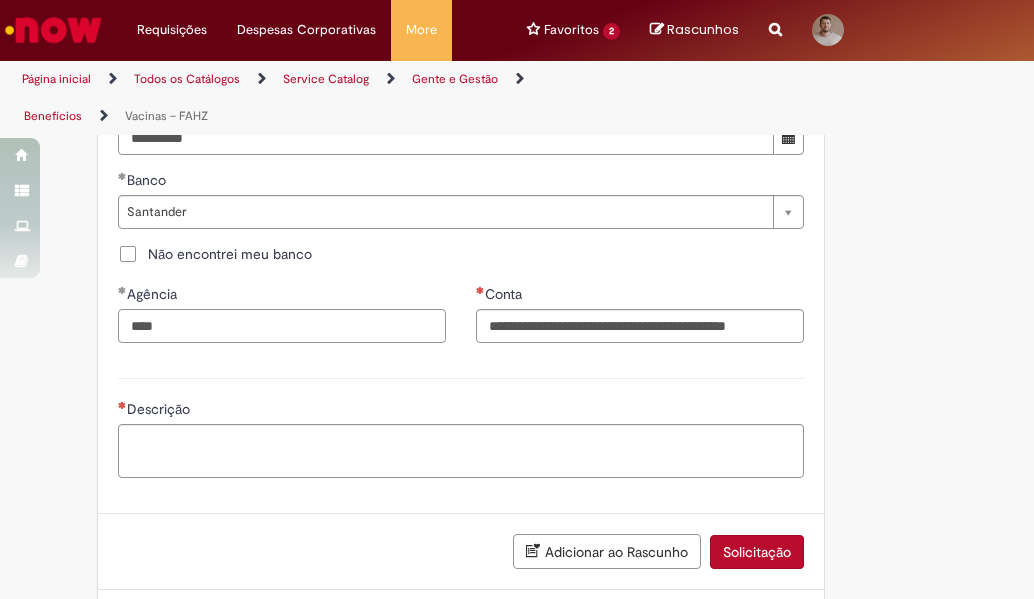 type on "****" 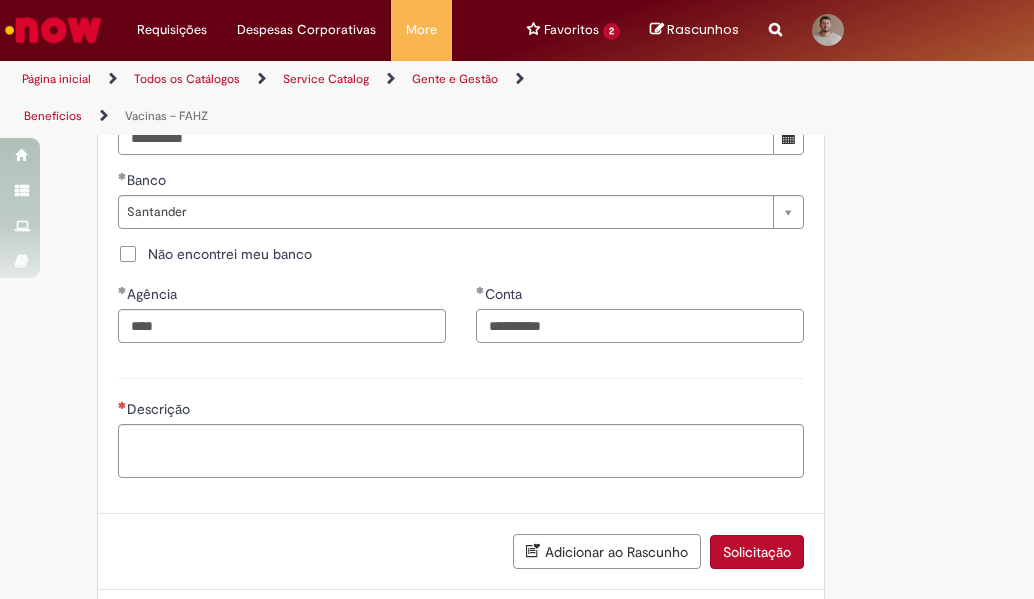 type on "**********" 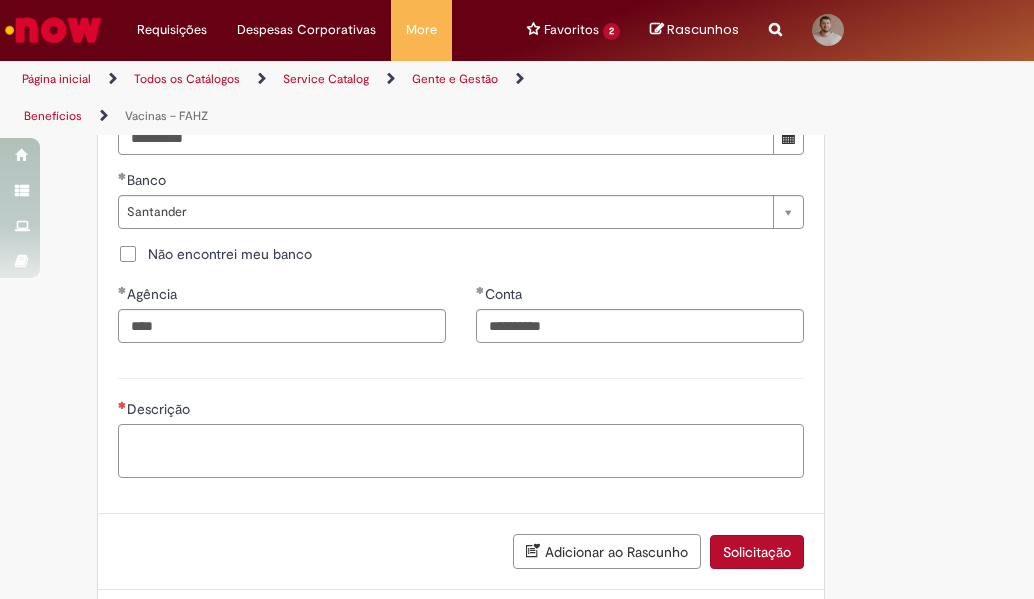 click on "Descrição" at bounding box center [461, 451] 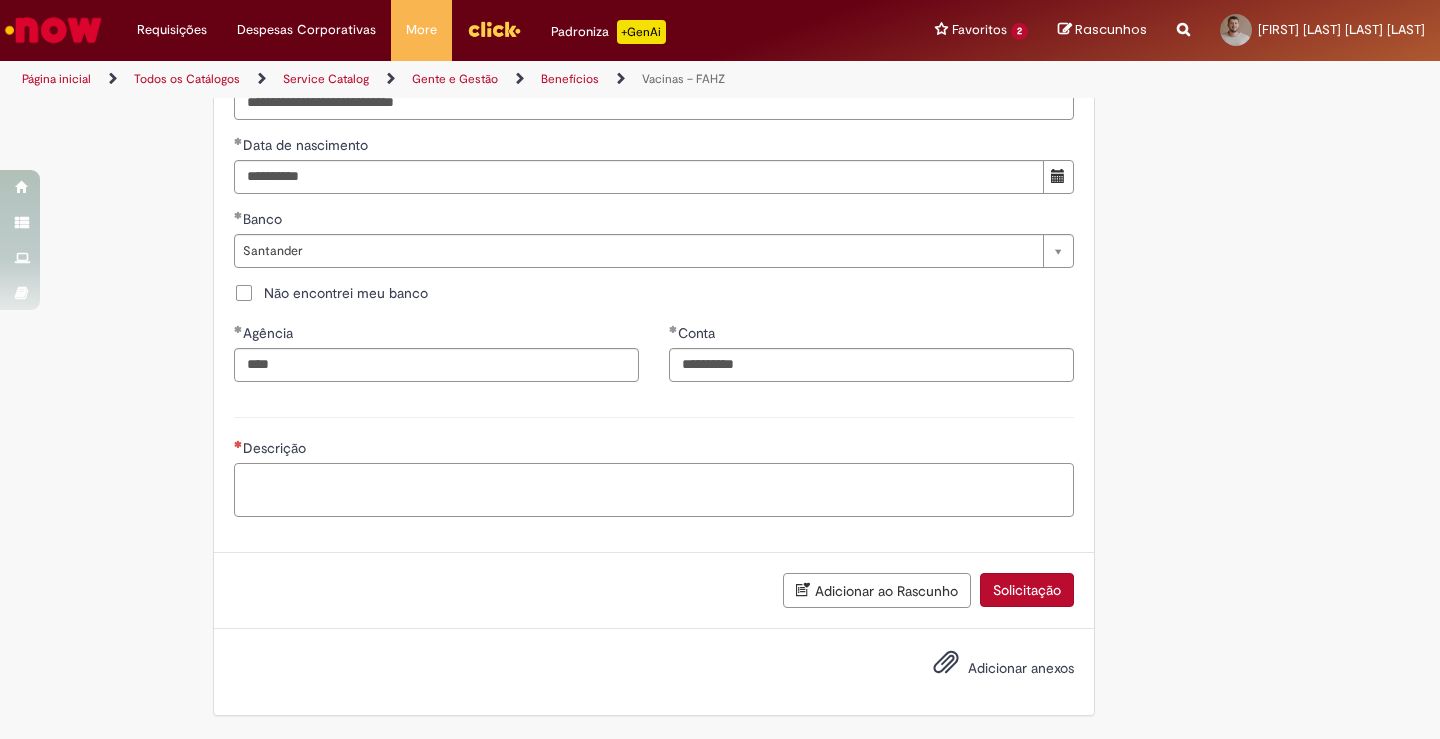 scroll, scrollTop: 1141, scrollLeft: 0, axis: vertical 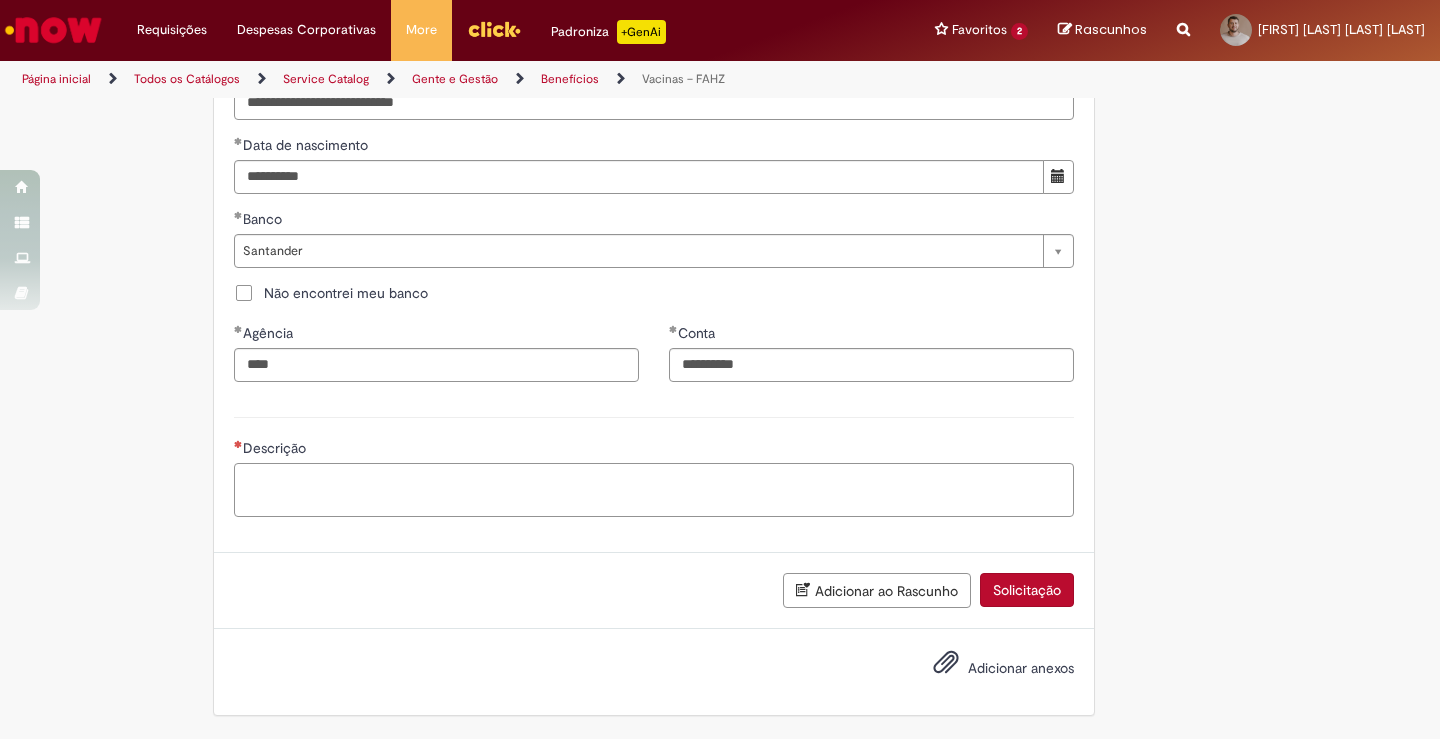 click on "Descrição" at bounding box center (654, 490) 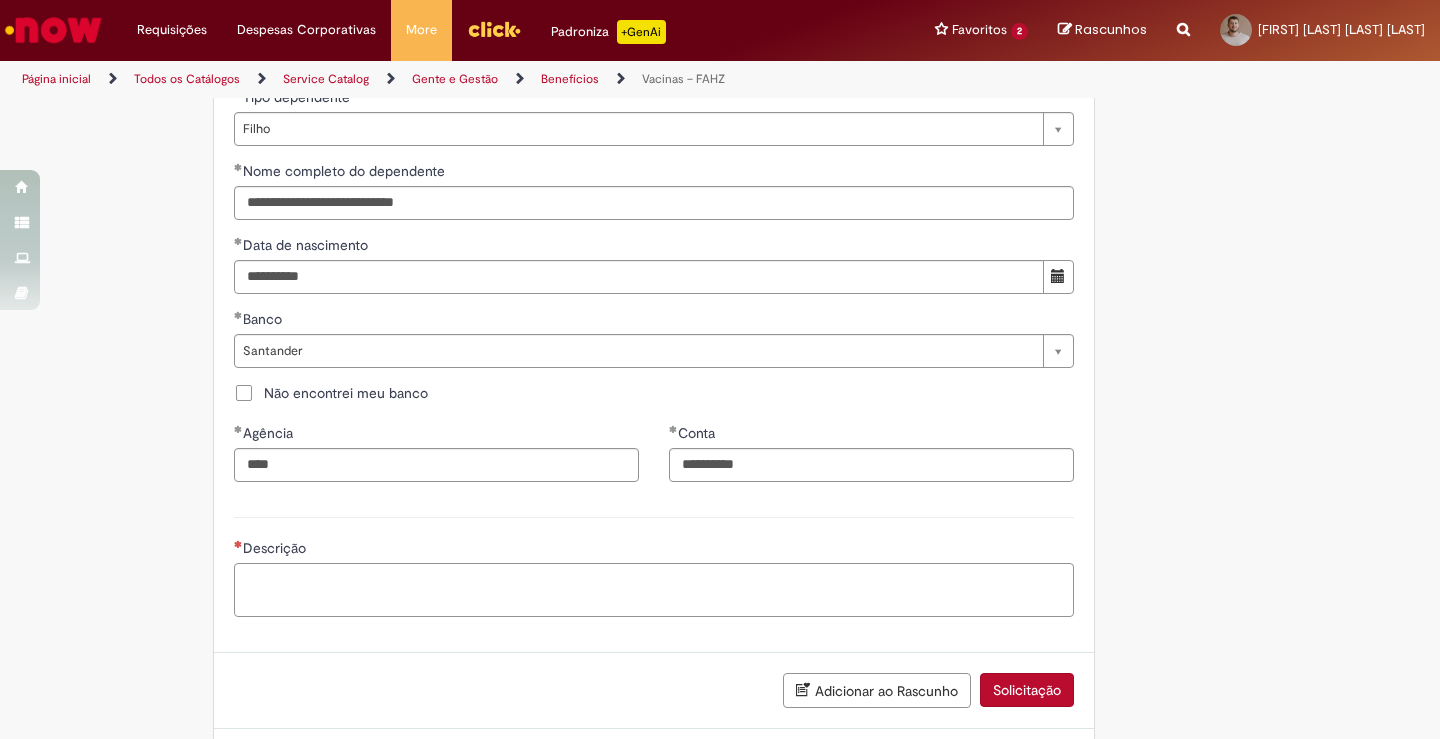 scroll, scrollTop: 1140, scrollLeft: 0, axis: vertical 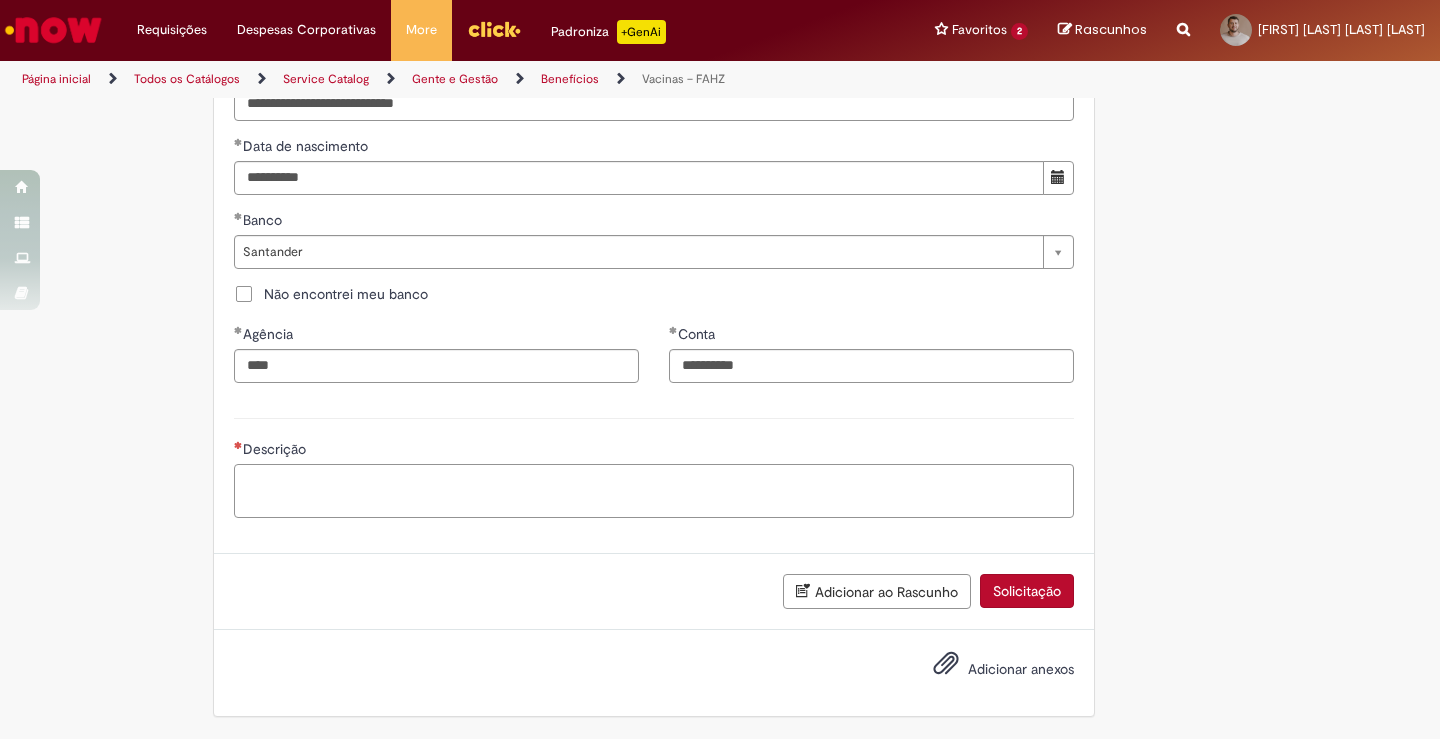 click on "Descrição" at bounding box center (654, 491) 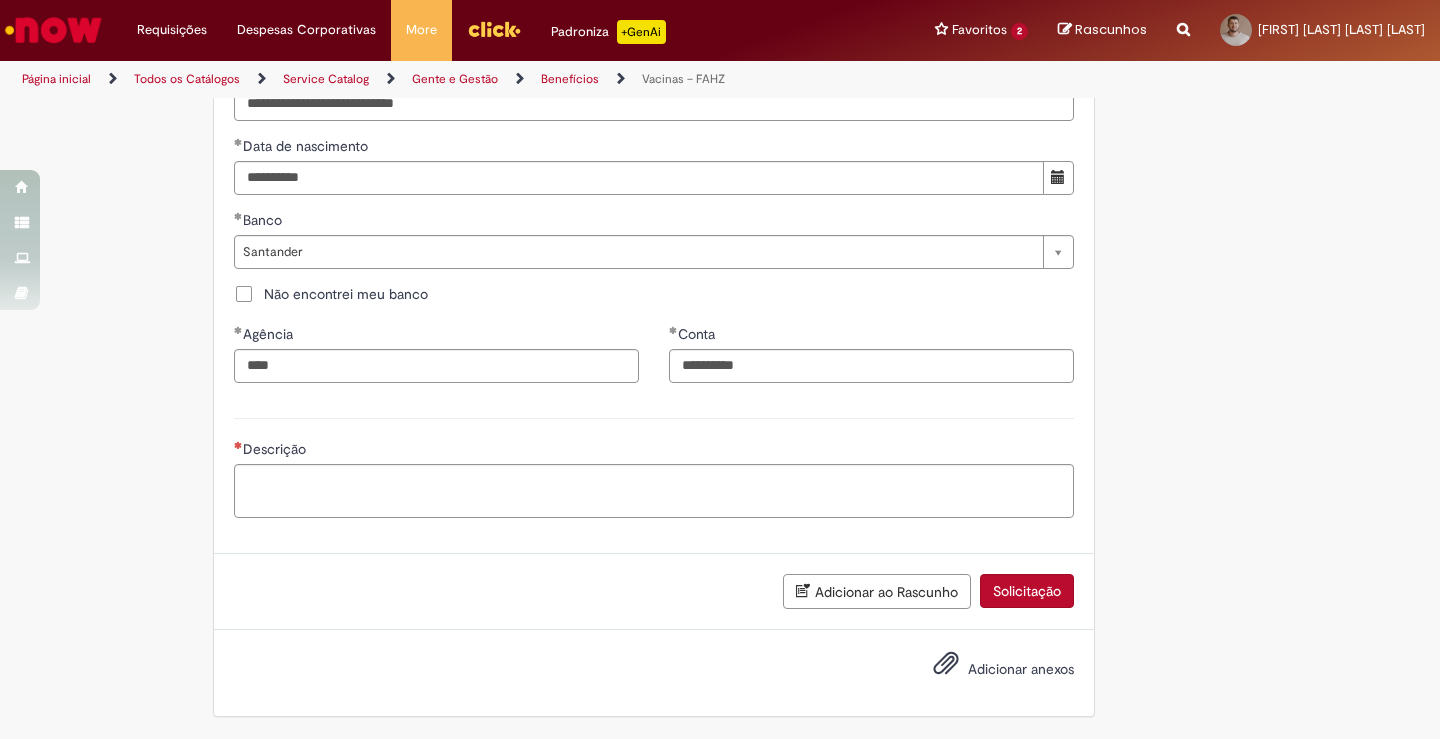 click on "Adicionar anexos" at bounding box center (989, 670) 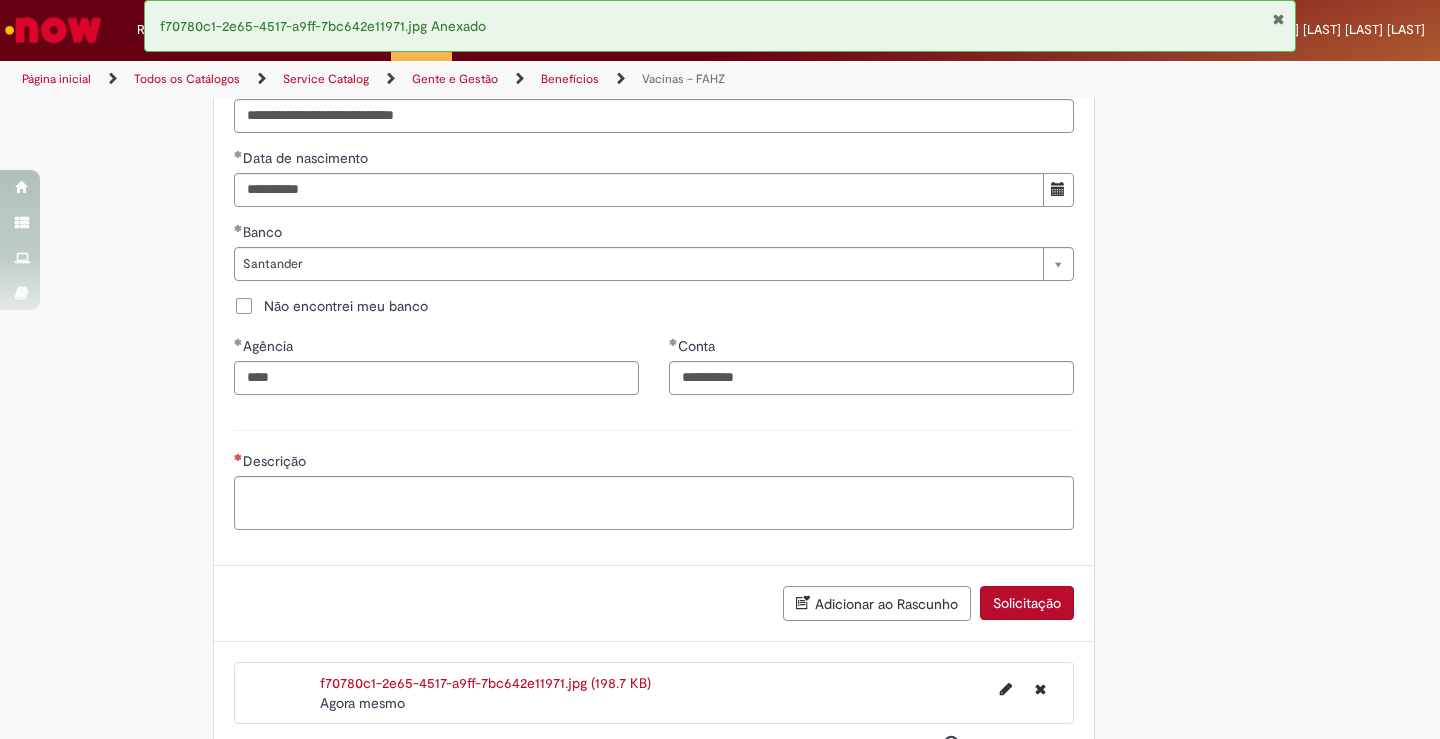 scroll, scrollTop: 1028, scrollLeft: 0, axis: vertical 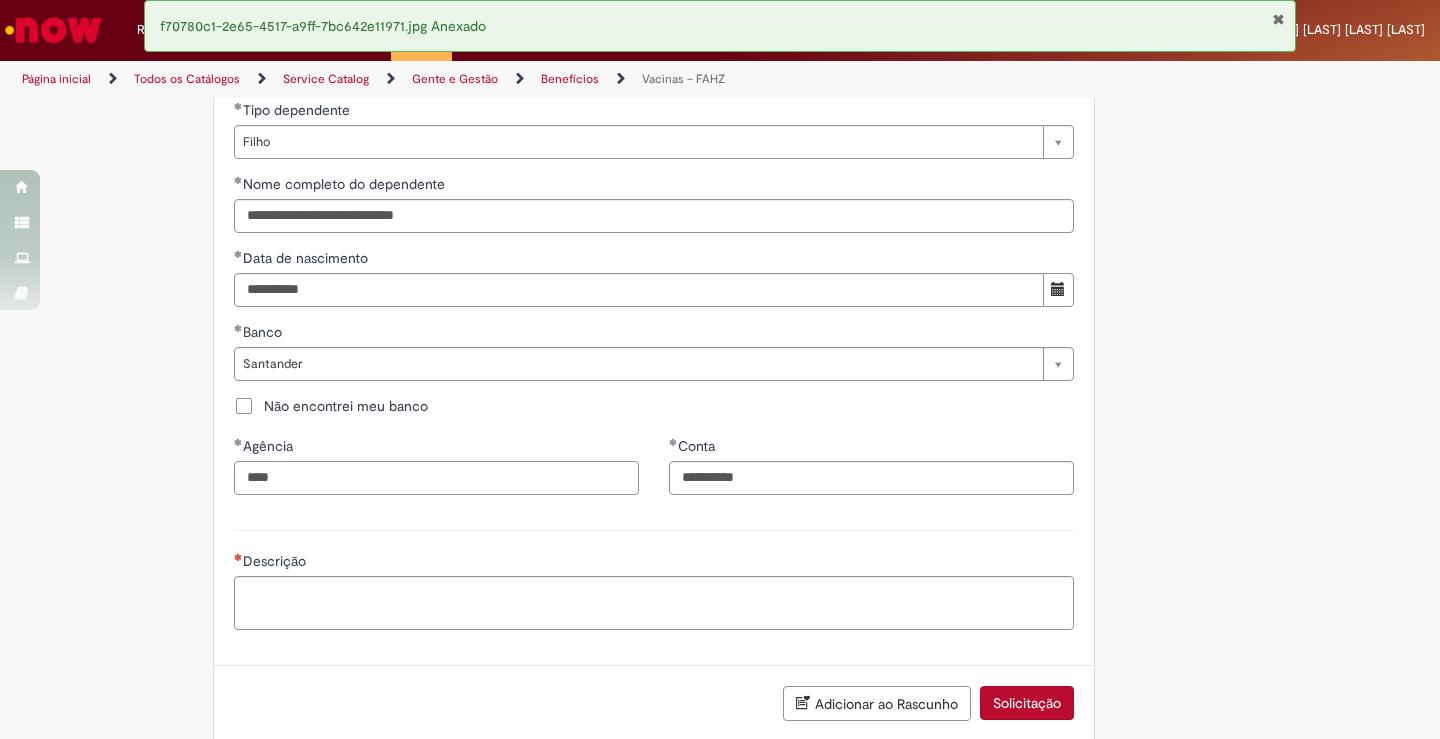 click on "****" at bounding box center [436, 478] 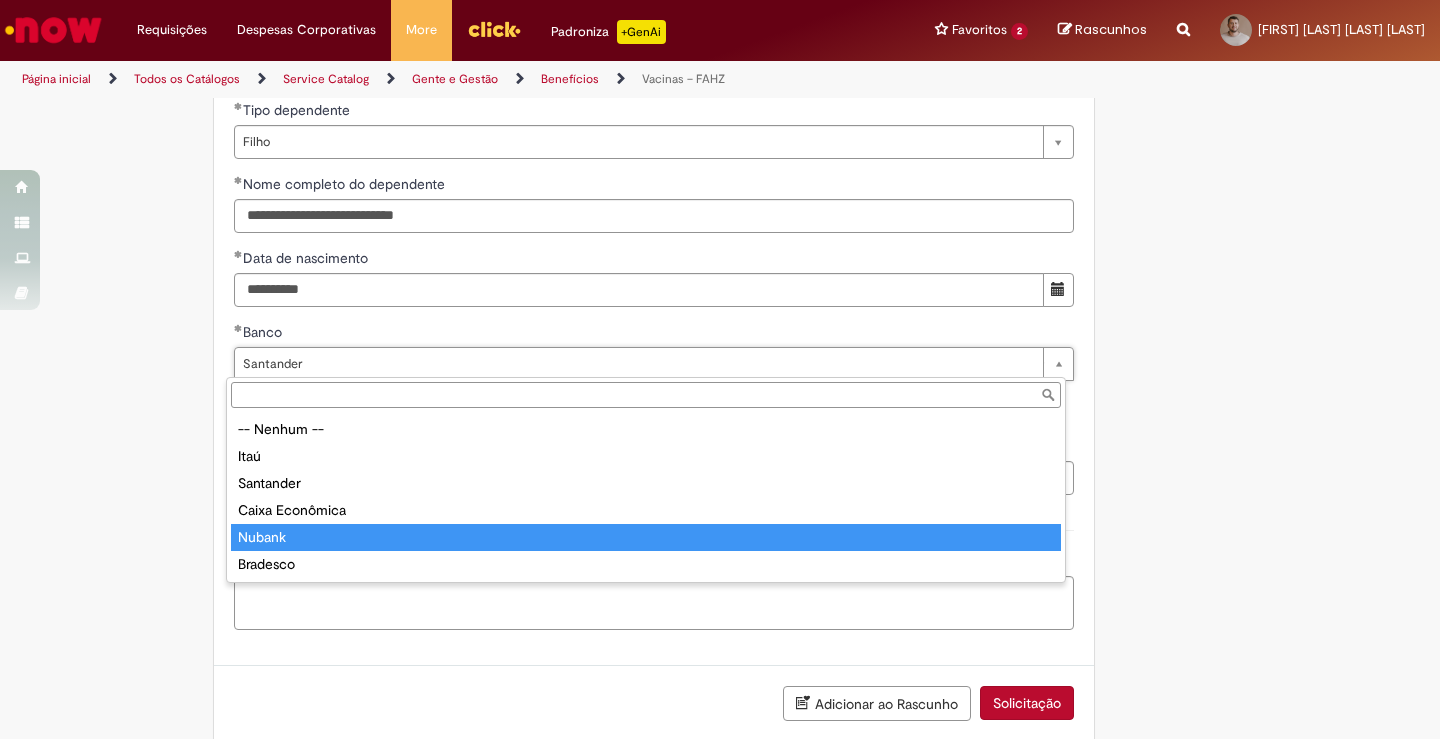type on "*********" 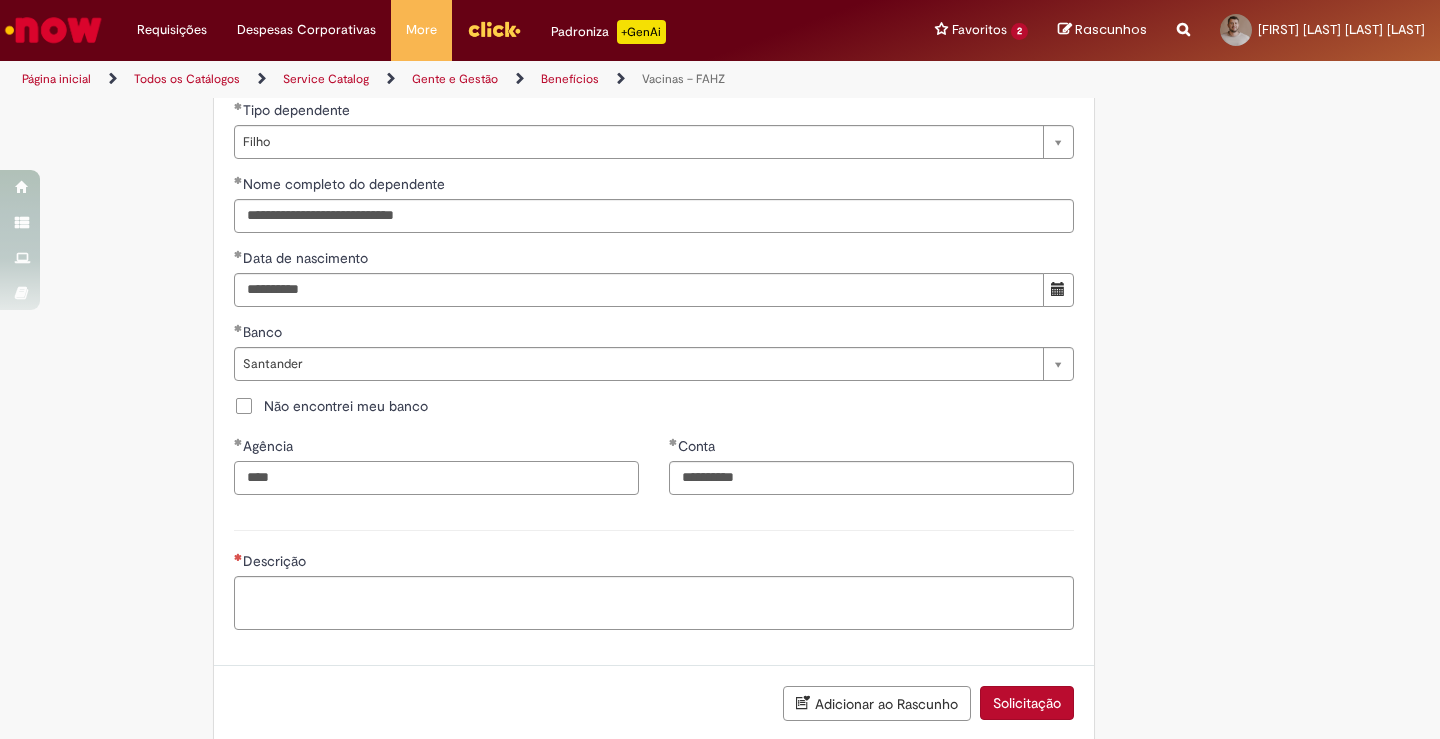 scroll, scrollTop: 0, scrollLeft: 0, axis: both 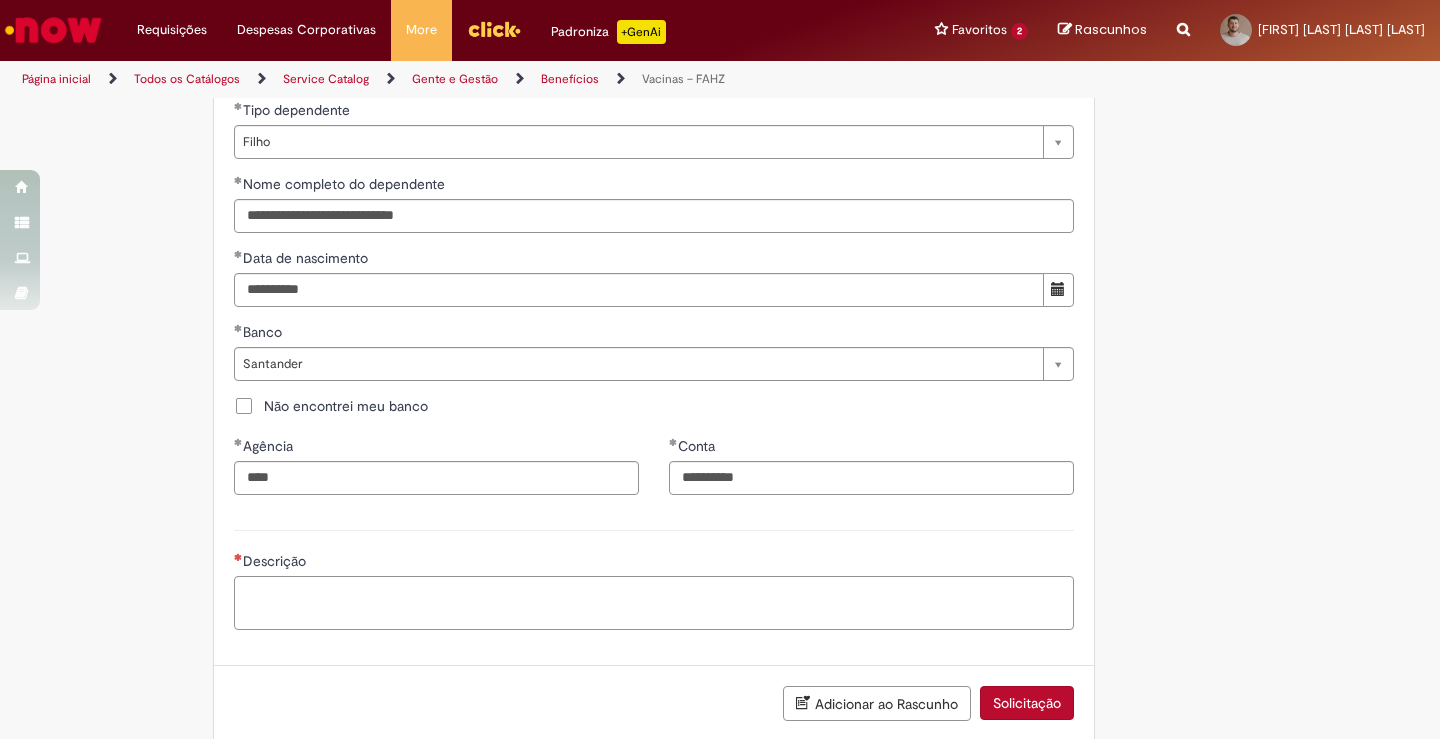 click on "Descrição" at bounding box center (654, 603) 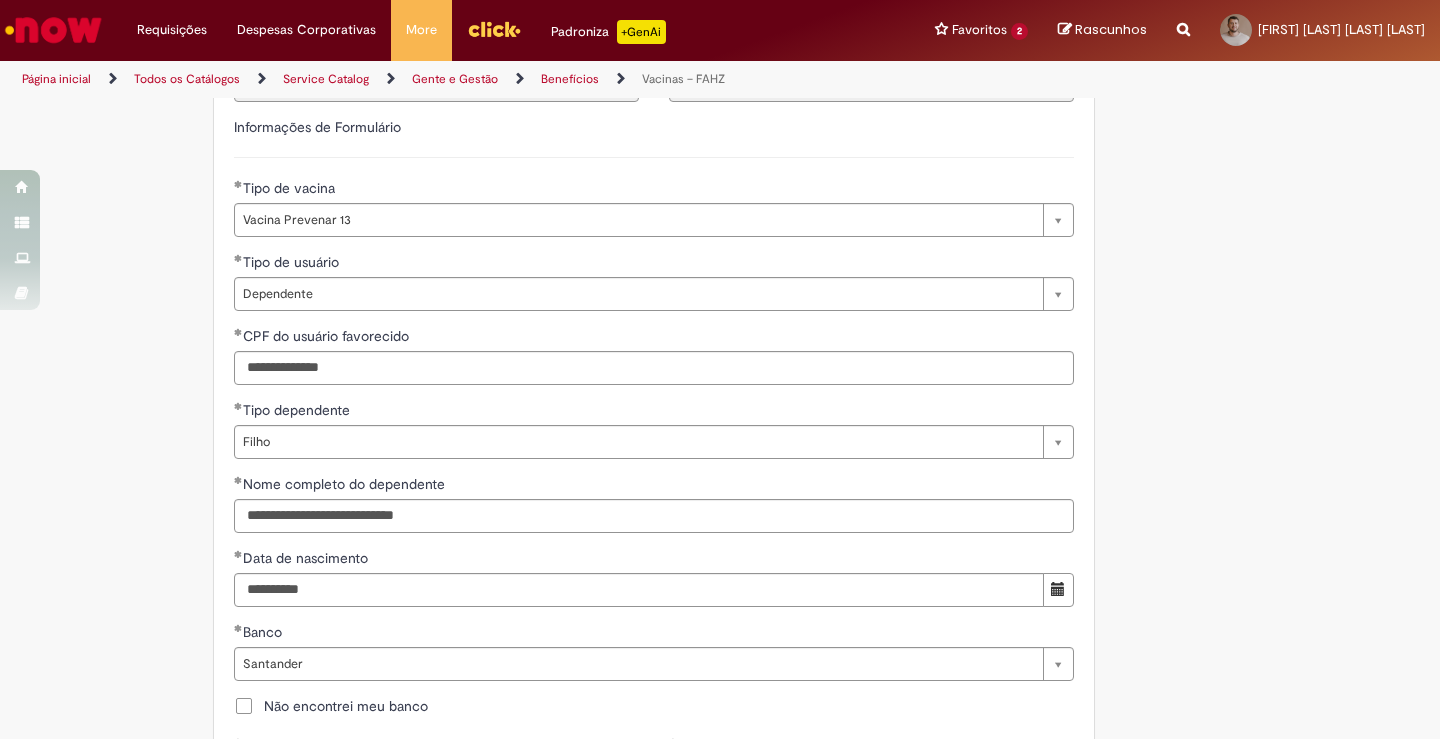 scroll, scrollTop: 828, scrollLeft: 0, axis: vertical 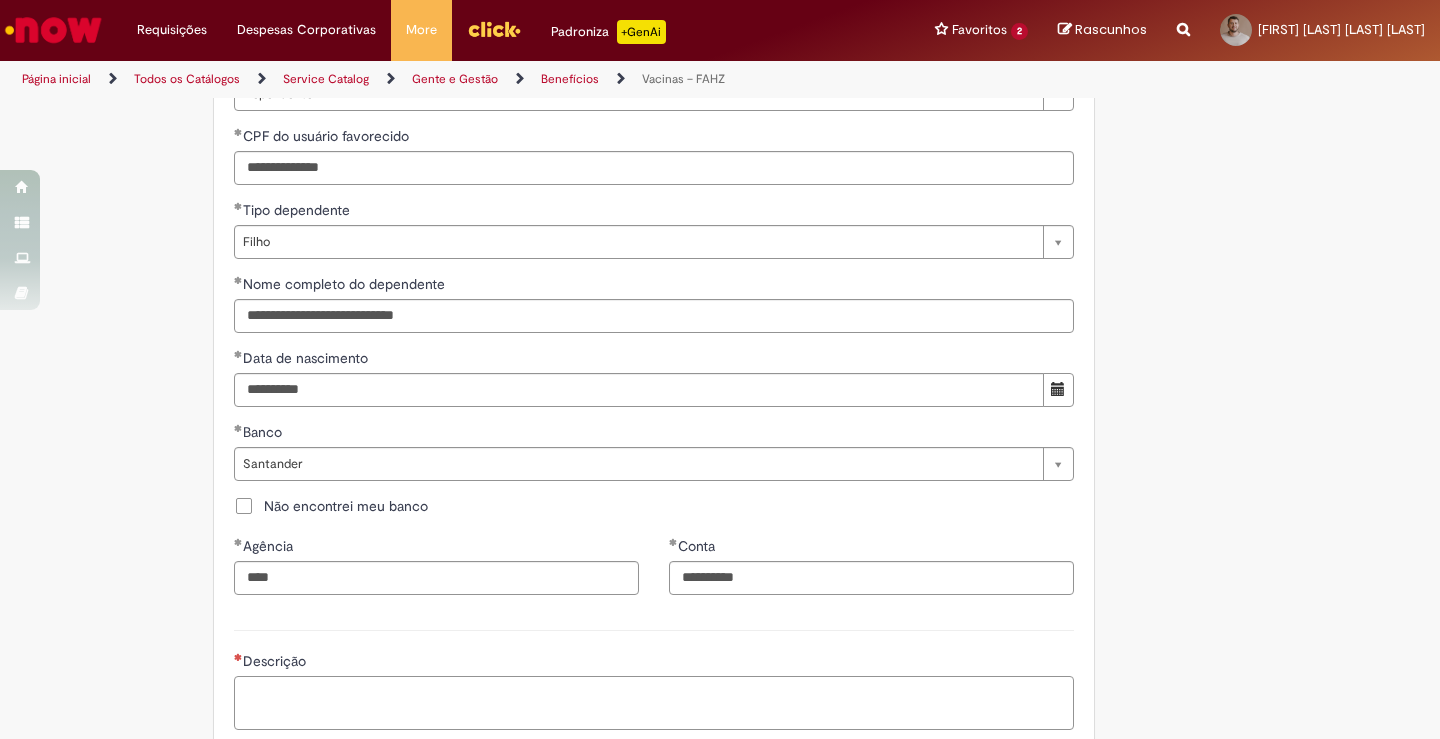 click on "Descrição" at bounding box center [654, 703] 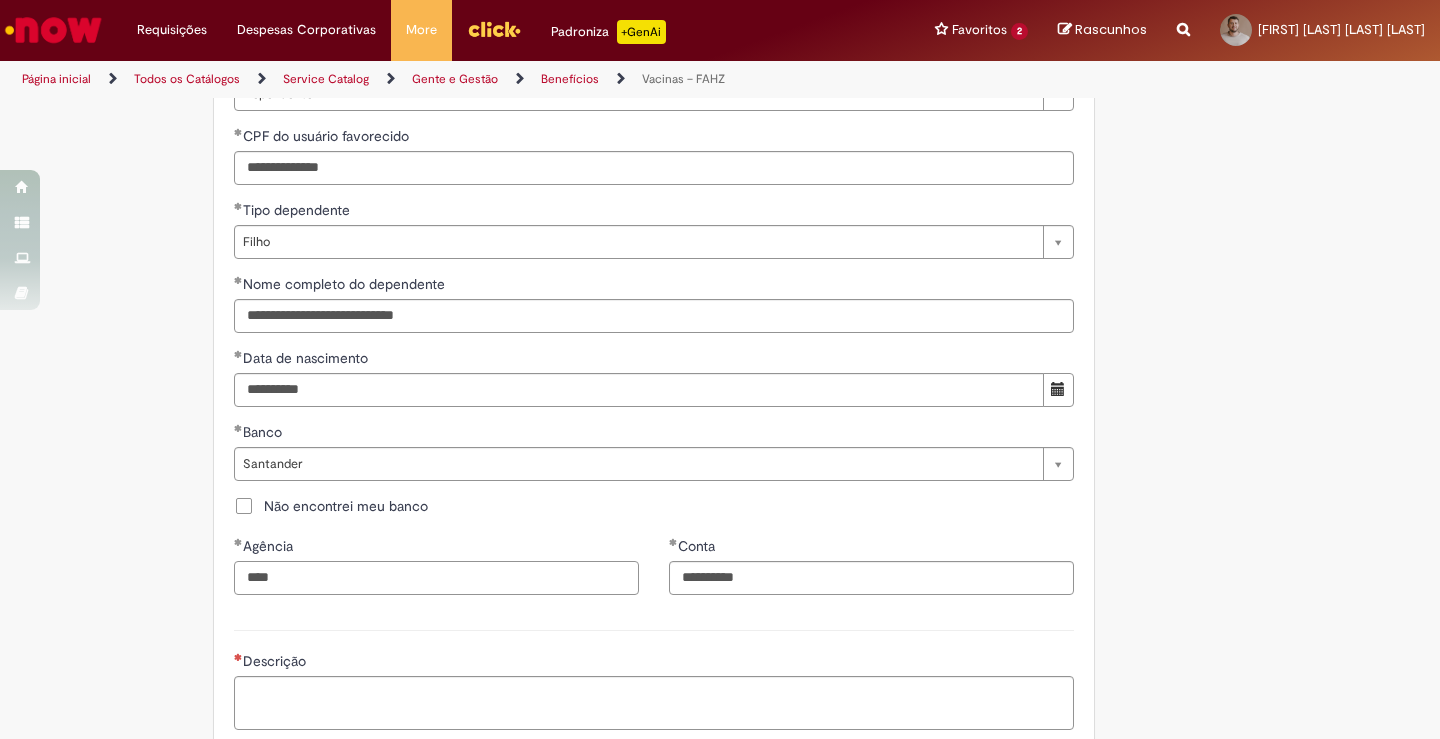 drag, startPoint x: 289, startPoint y: 583, endPoint x: 130, endPoint y: 558, distance: 160.95341 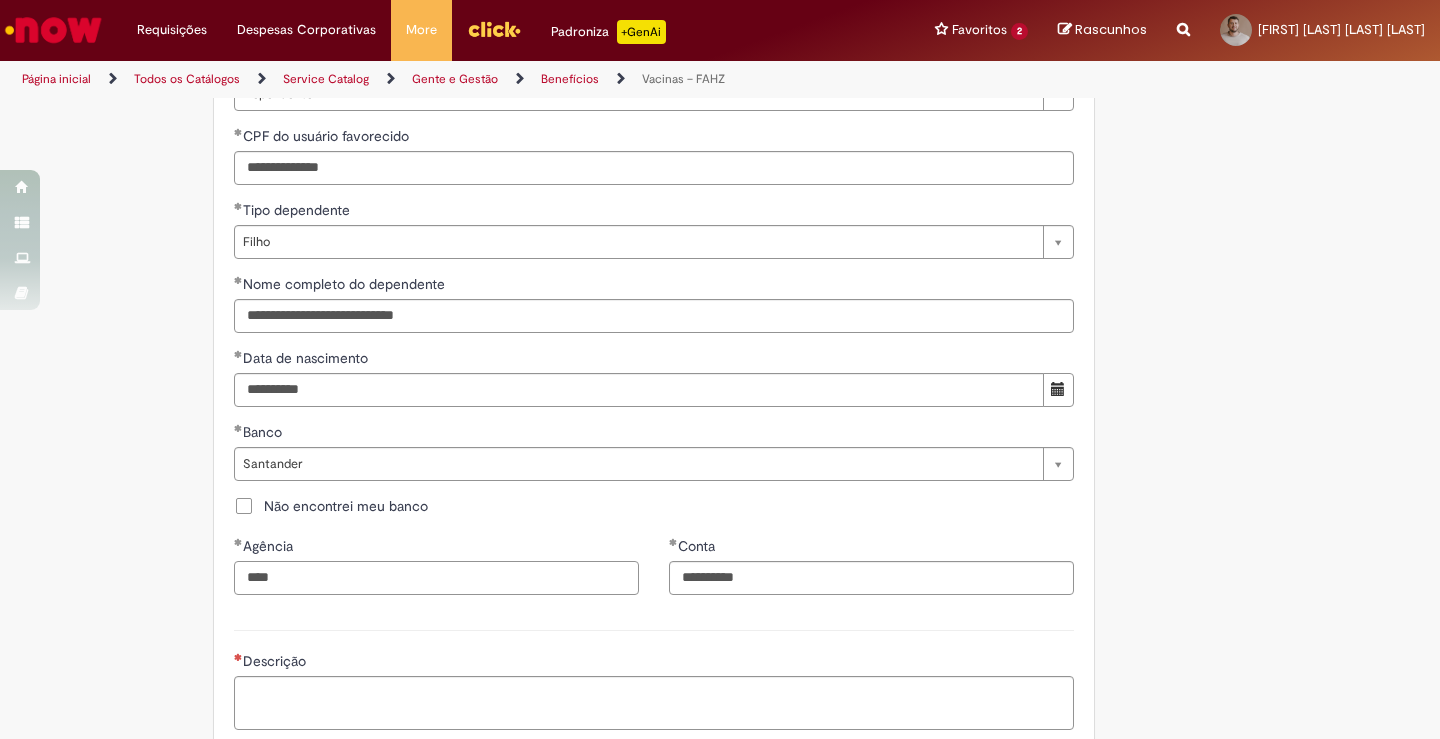 type on "****" 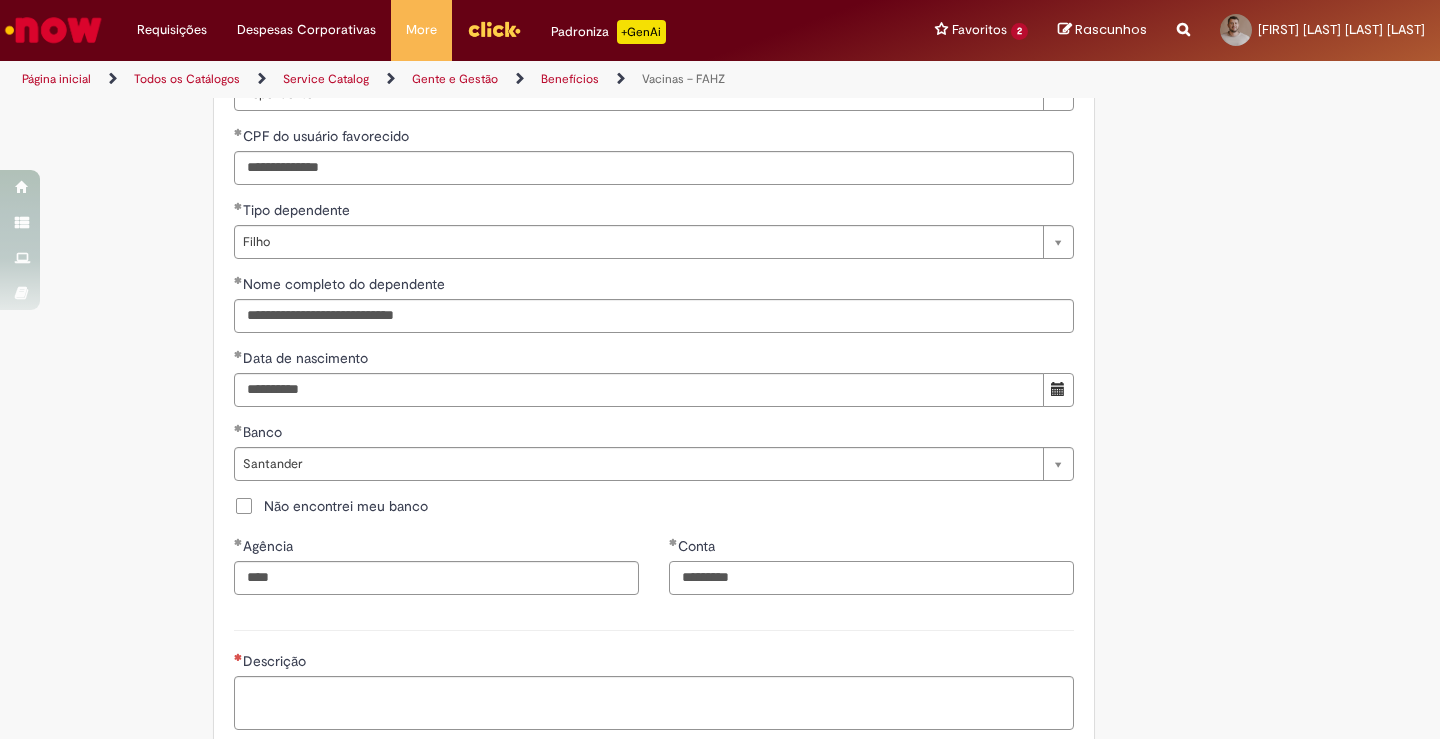 click on "*********" at bounding box center [871, 578] 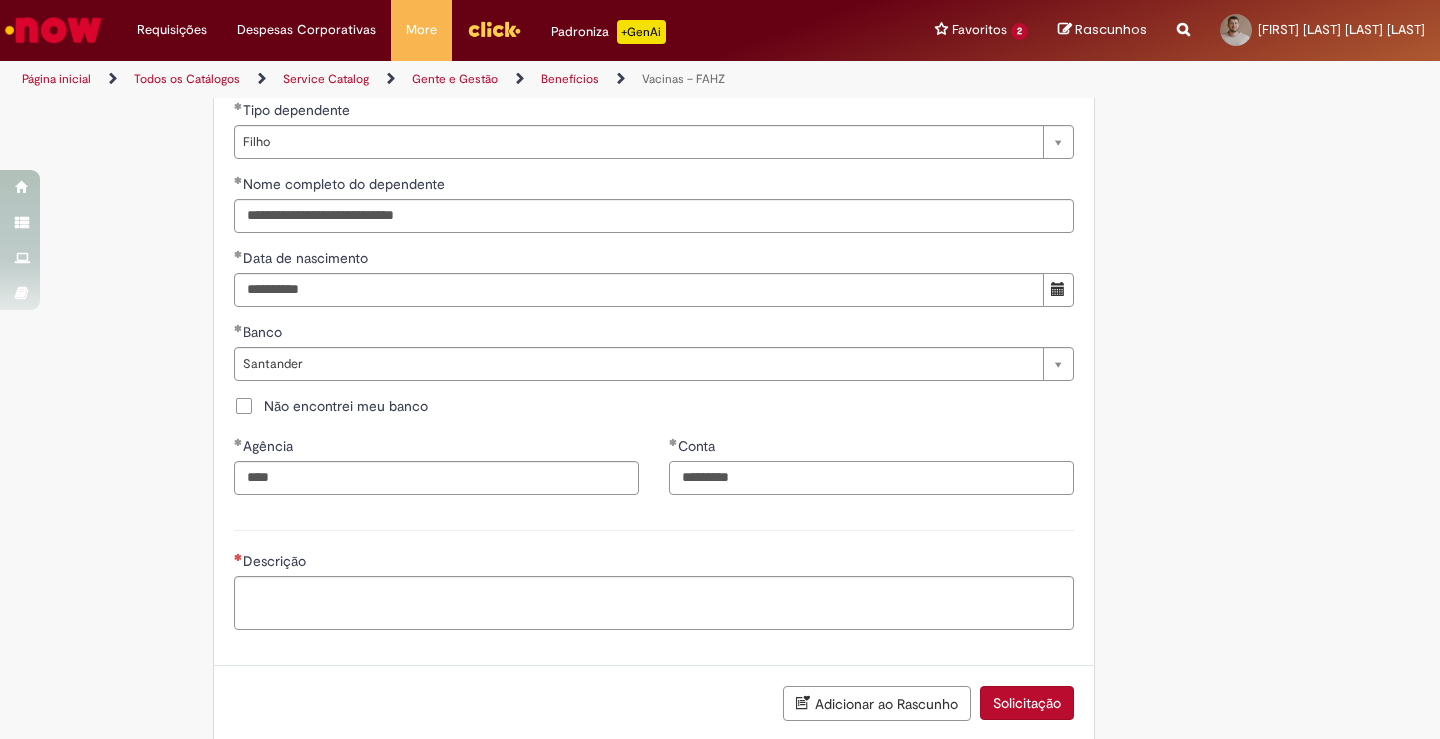 type on "*********" 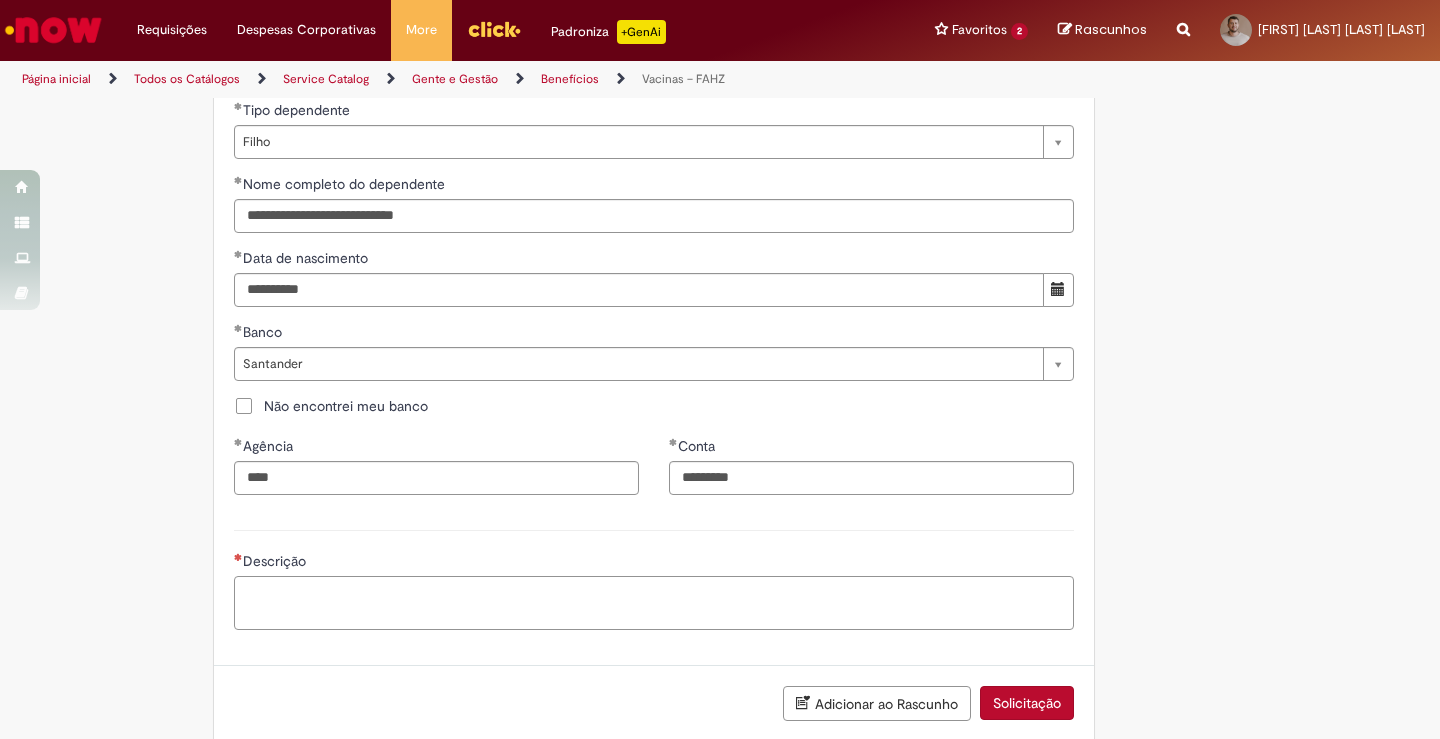 click on "Descrição" at bounding box center [654, 603] 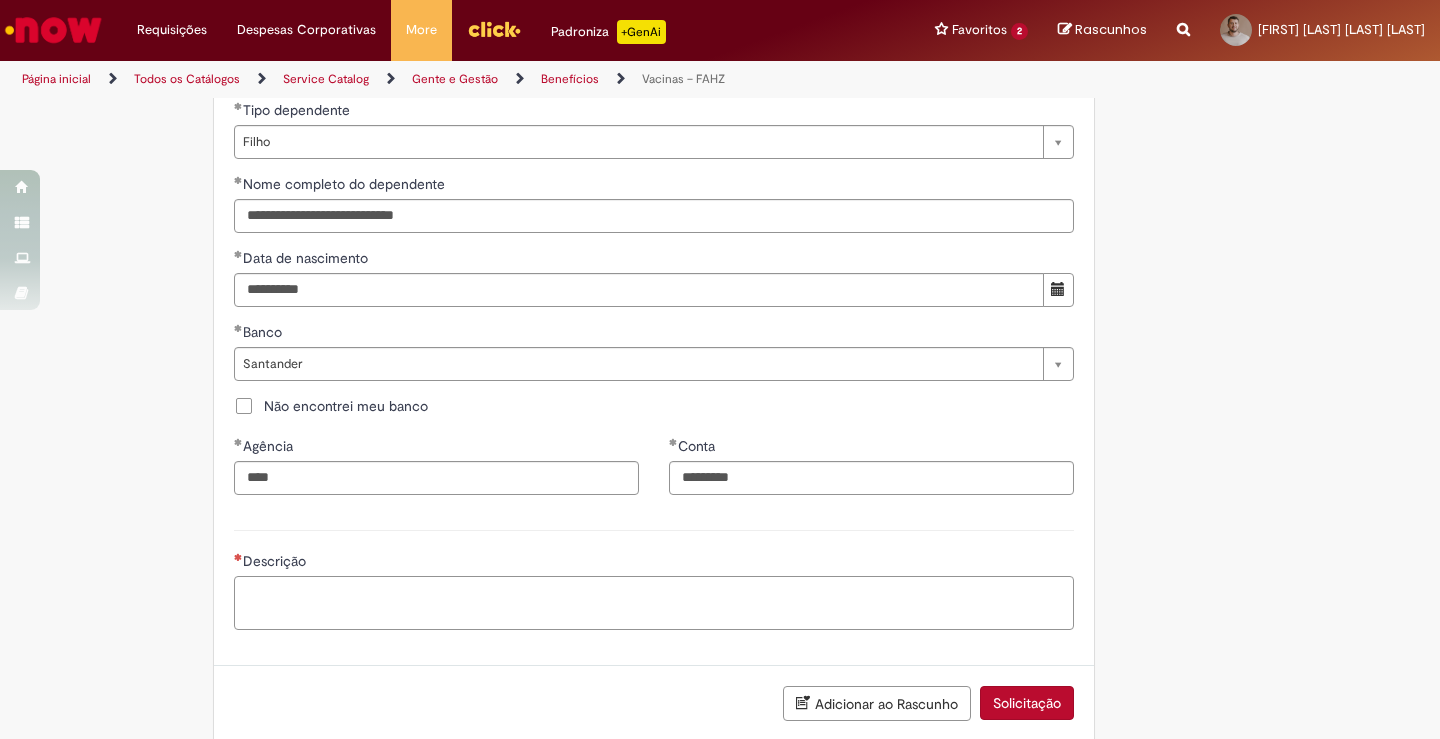 type on "*" 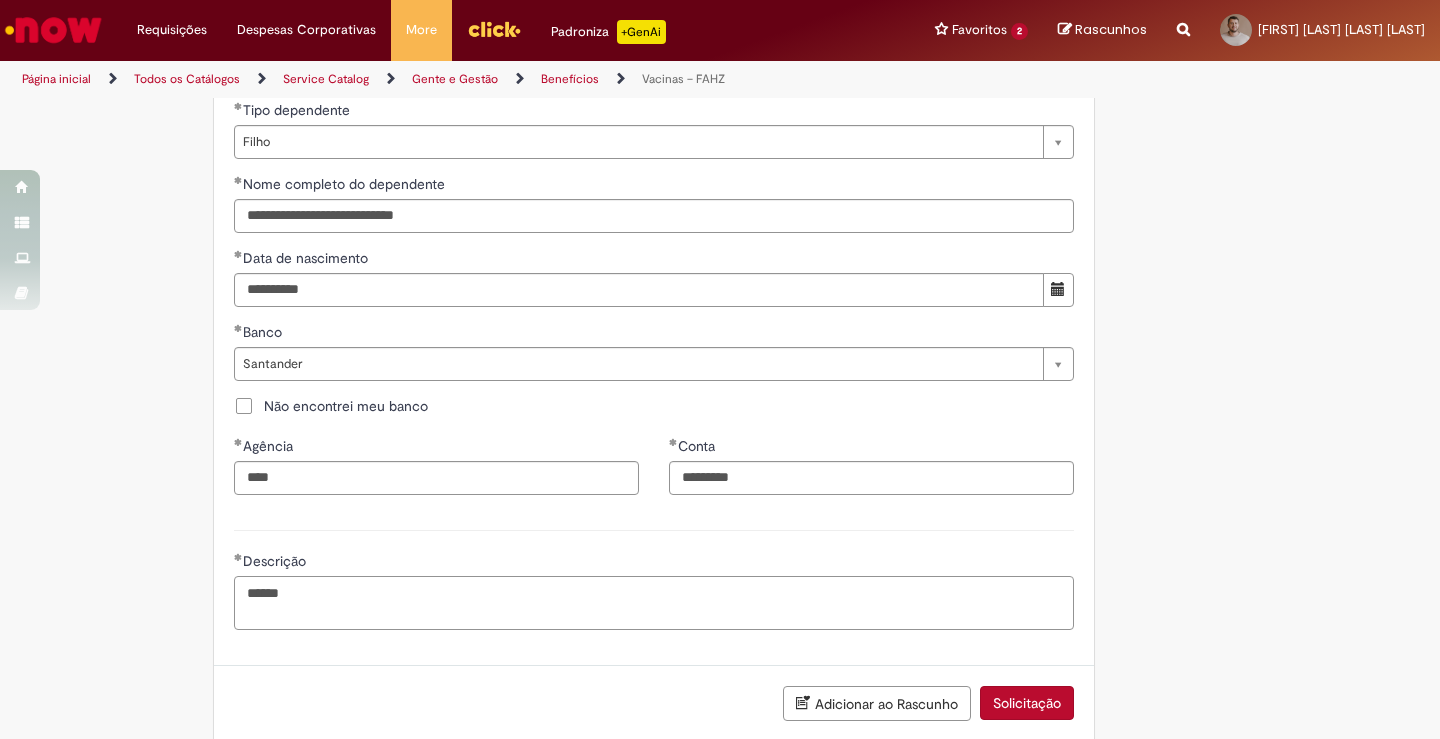 type on "******" 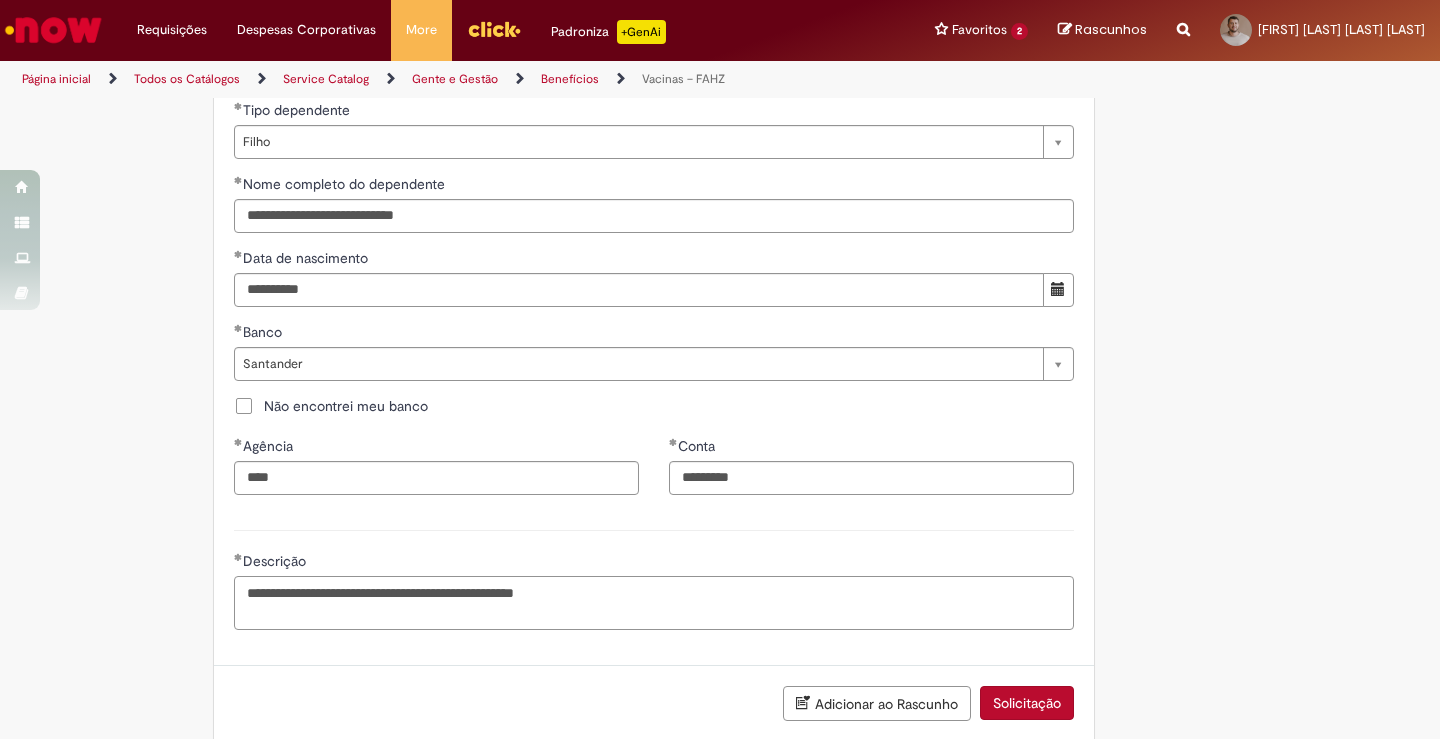 click on "**********" at bounding box center [654, 603] 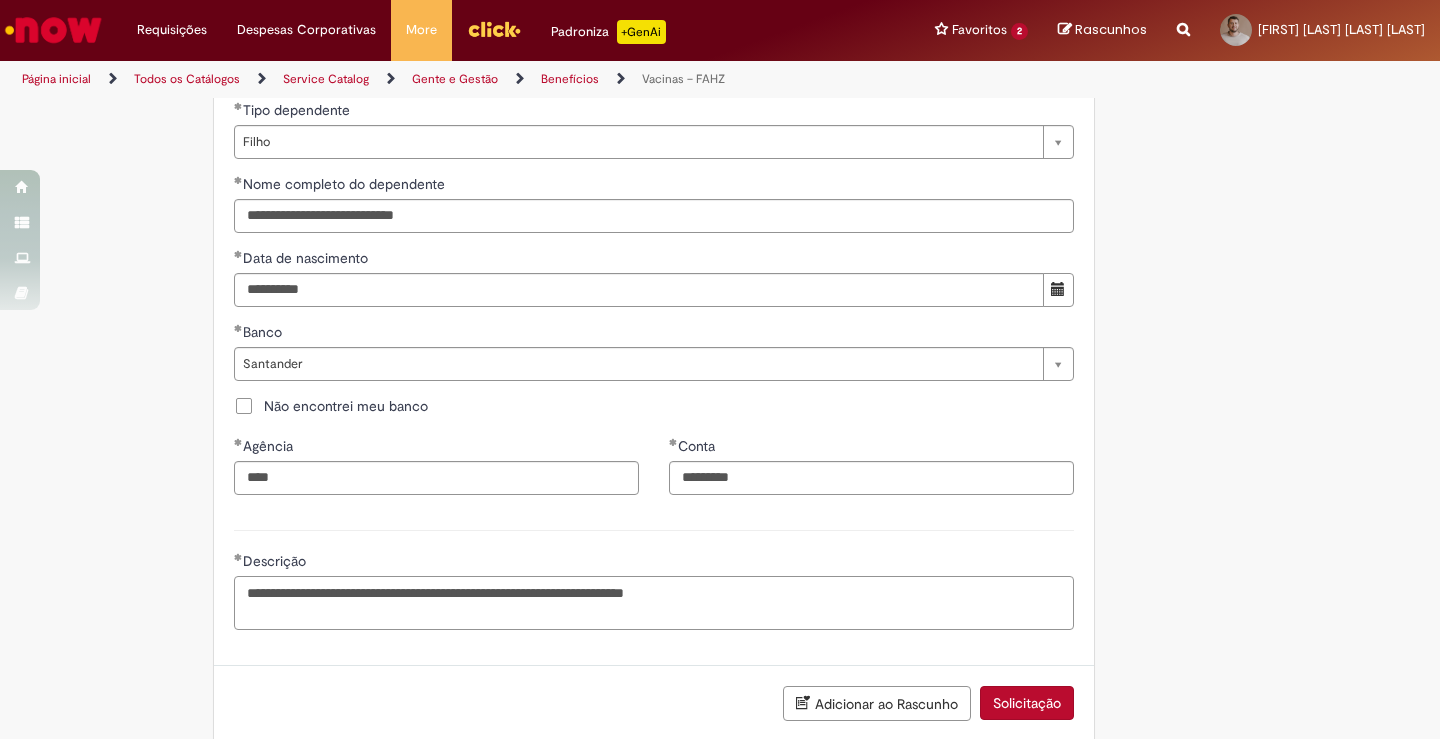 click on "**********" at bounding box center [654, 603] 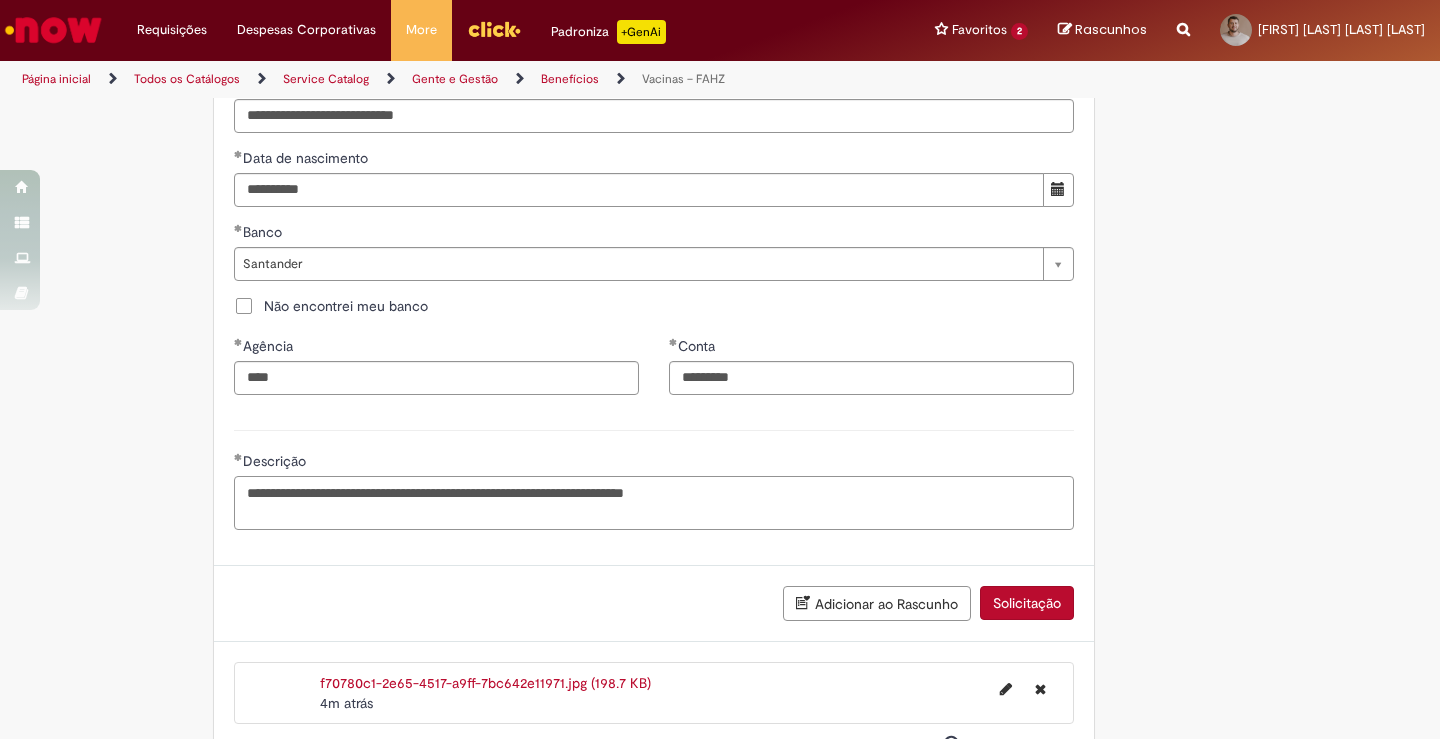 scroll, scrollTop: 1228, scrollLeft: 0, axis: vertical 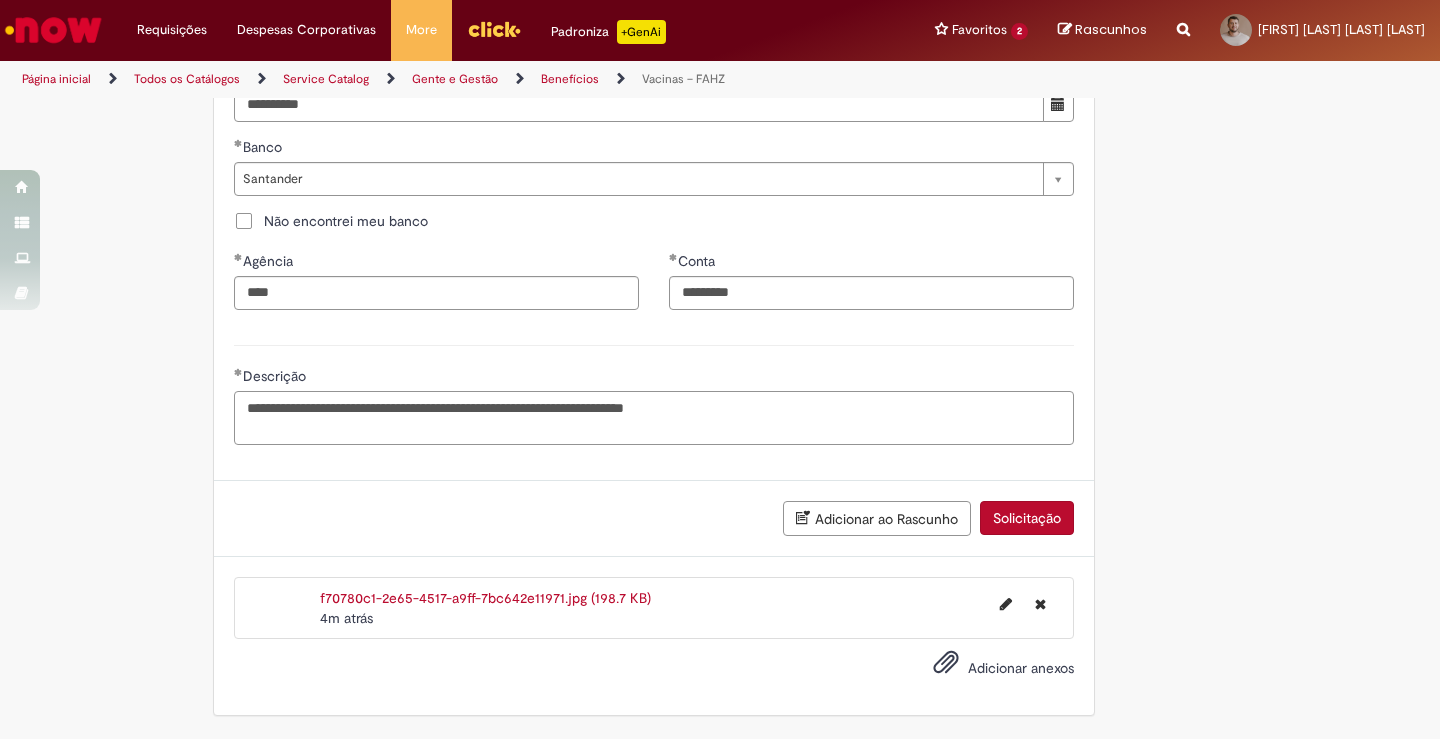 click on "**********" at bounding box center [654, 418] 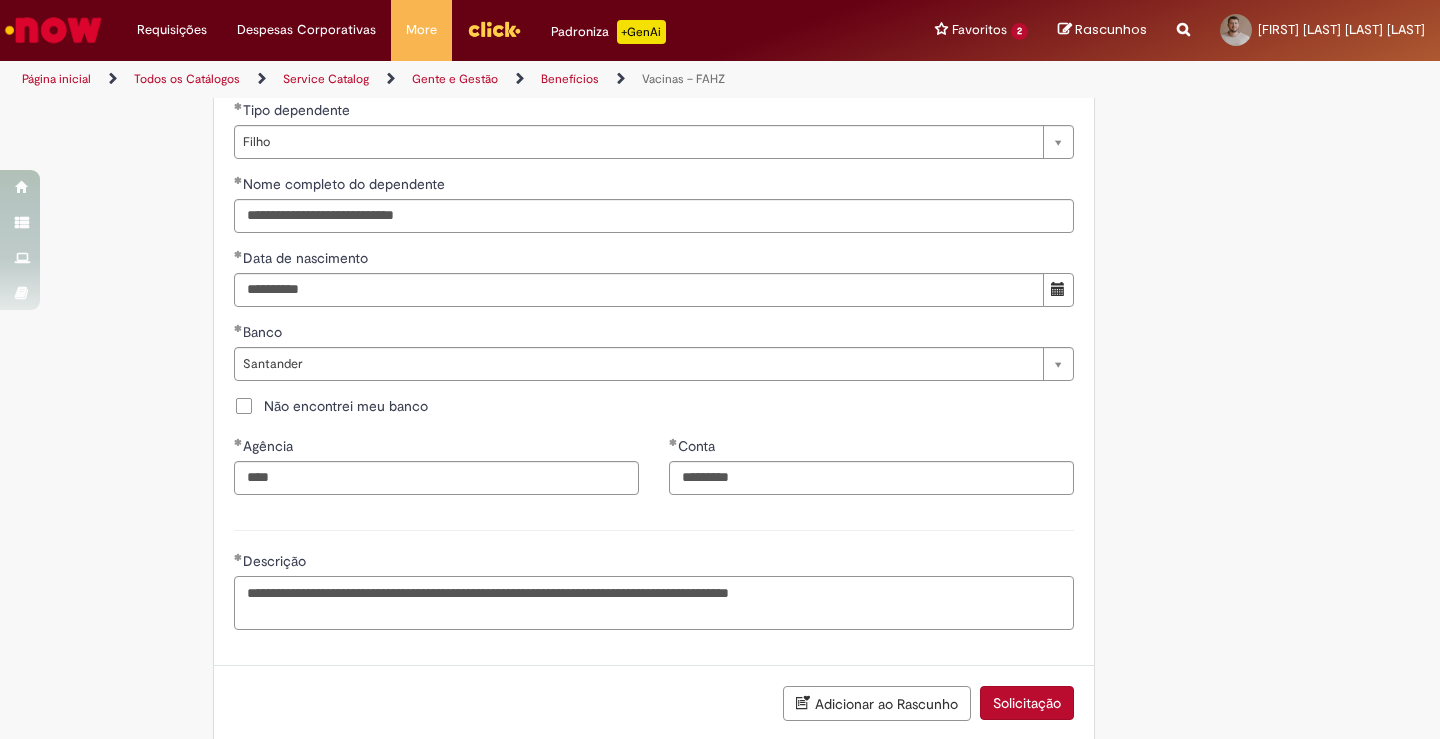 scroll, scrollTop: 1128, scrollLeft: 0, axis: vertical 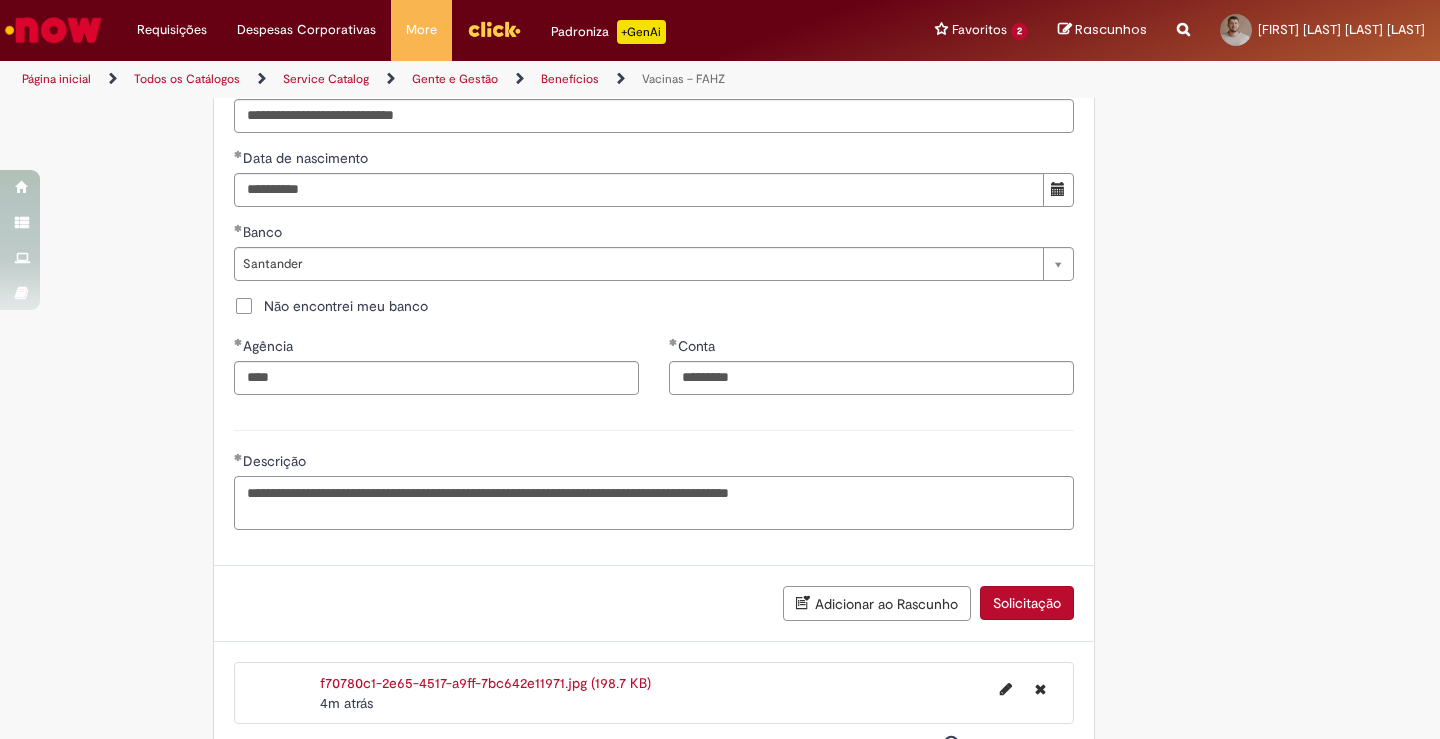 type on "**********" 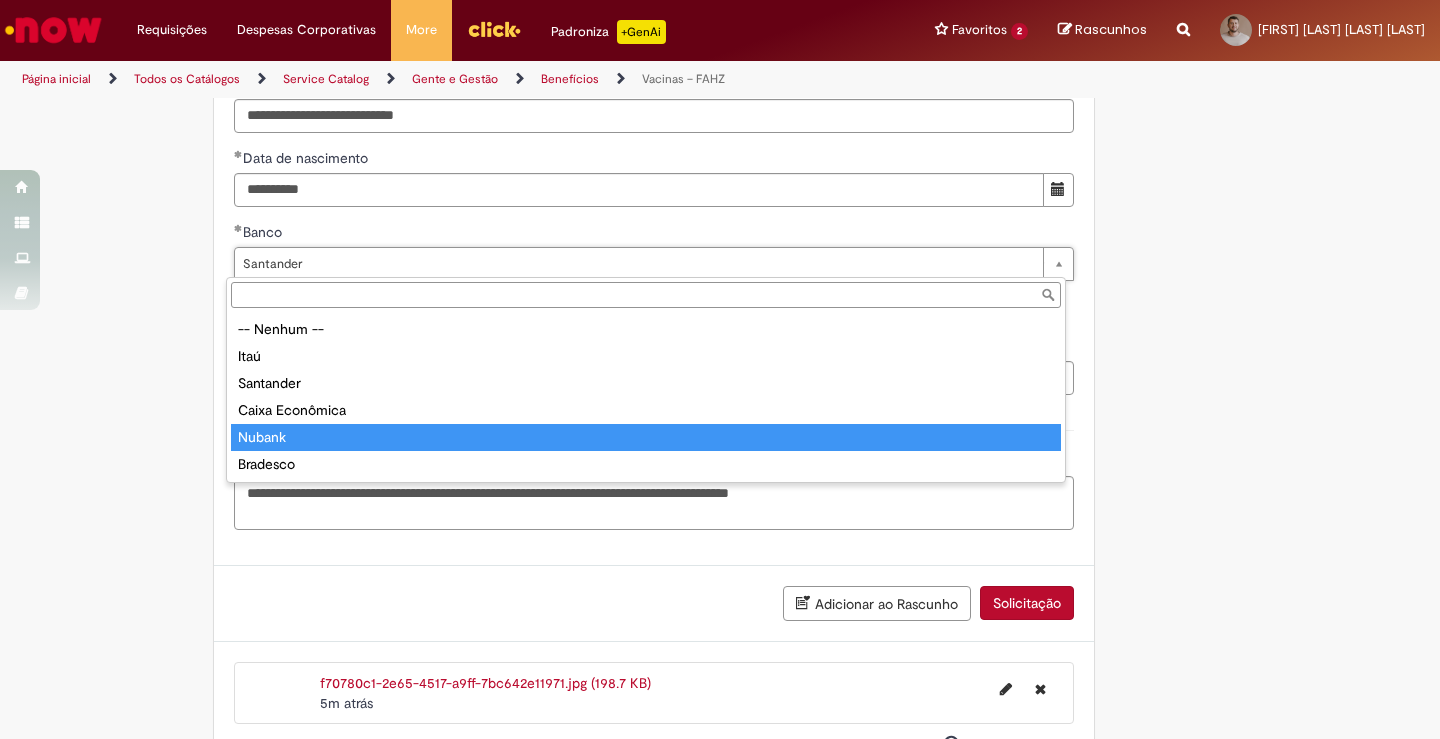 type on "******" 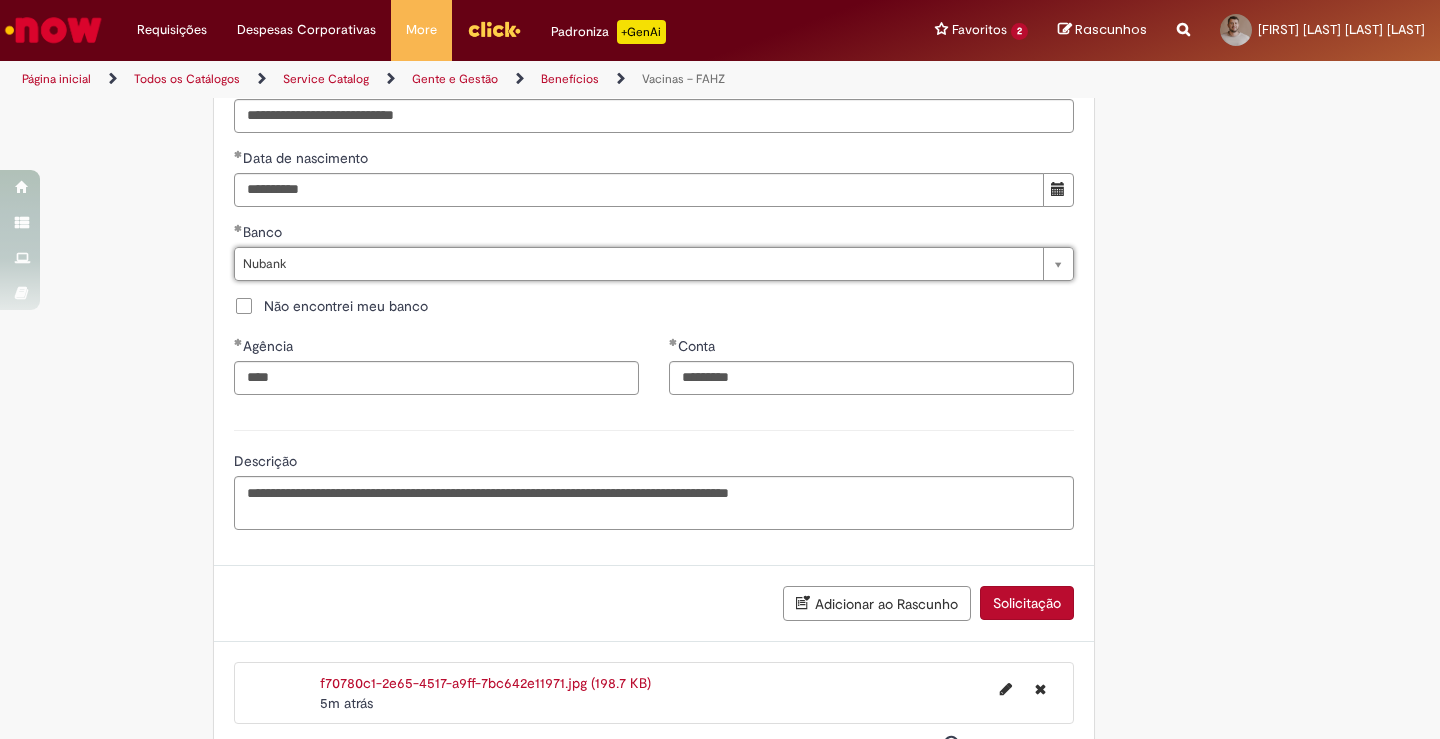 scroll, scrollTop: 0, scrollLeft: 47, axis: horizontal 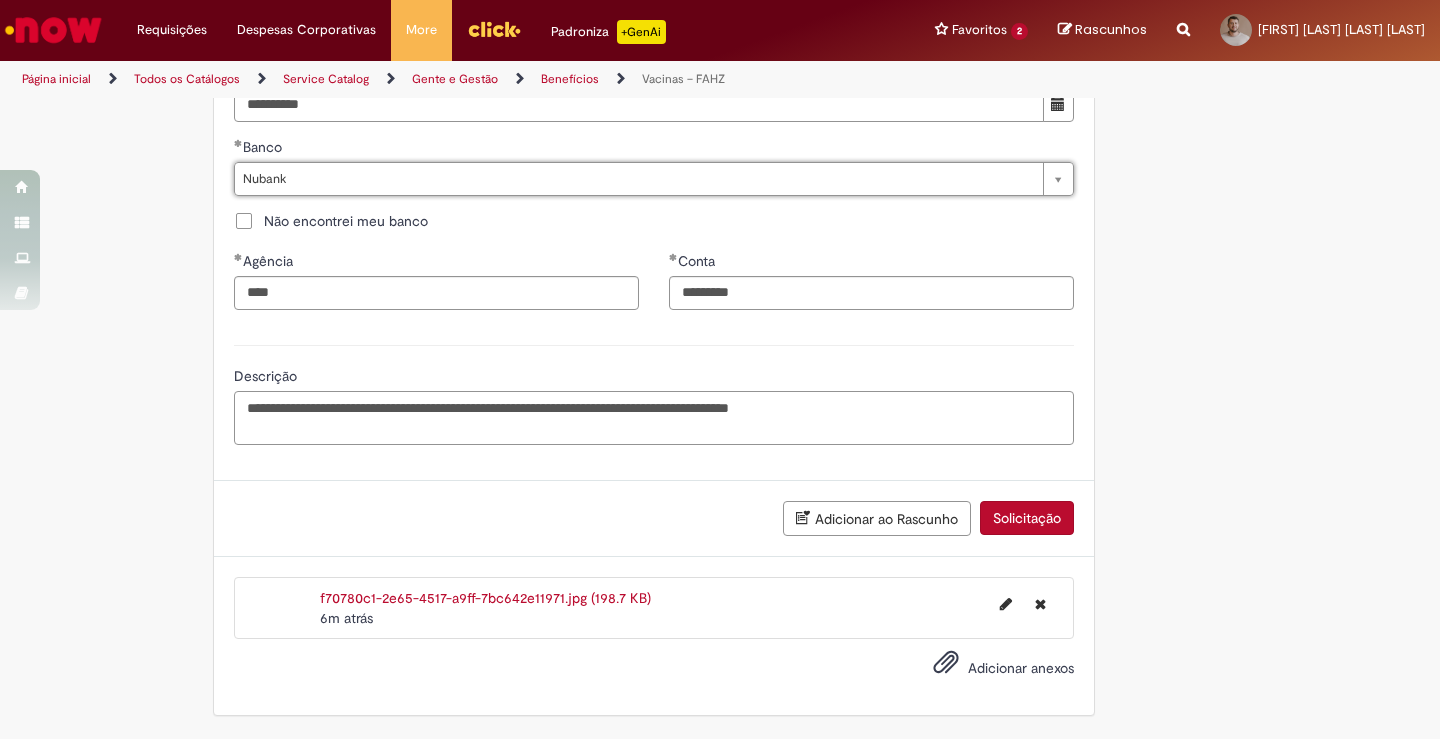 click on "**********" at bounding box center [654, 418] 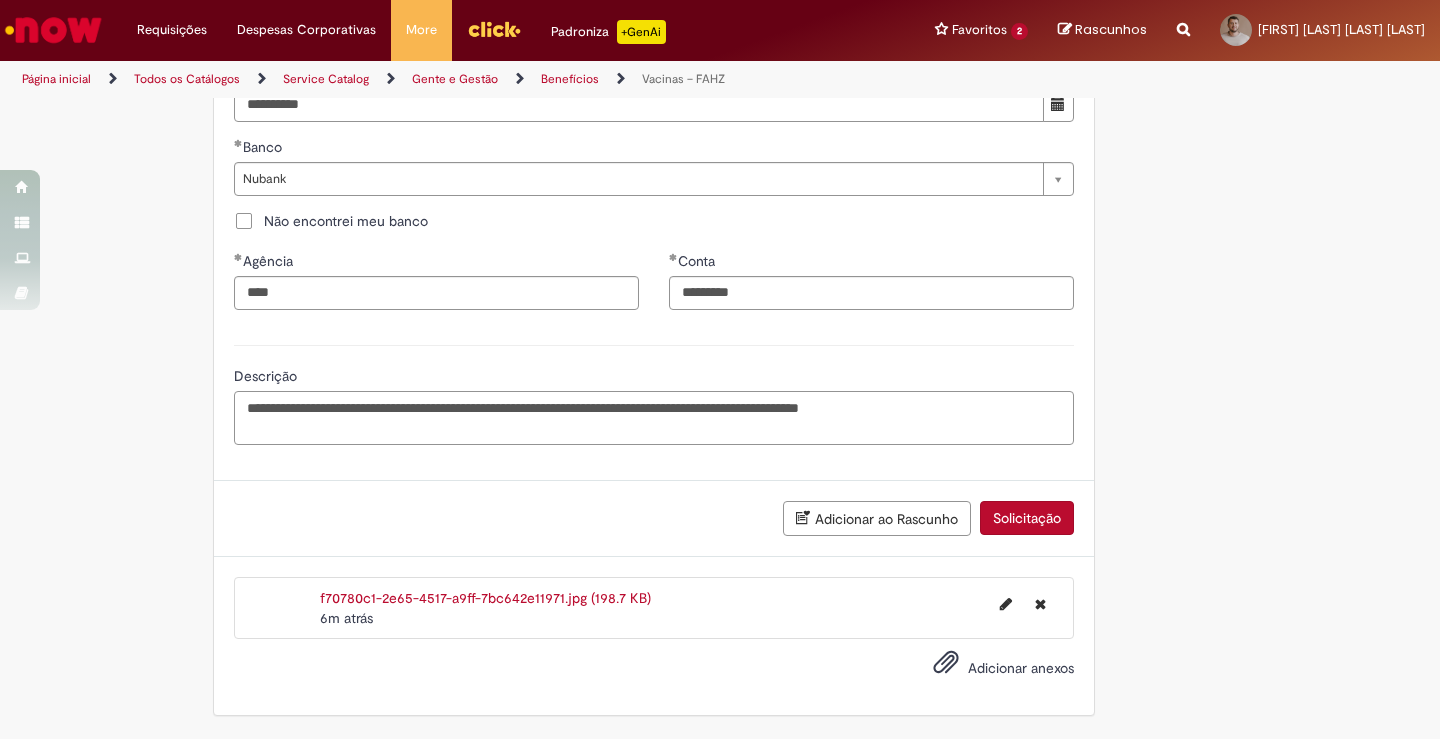 click on "**********" at bounding box center [654, 418] 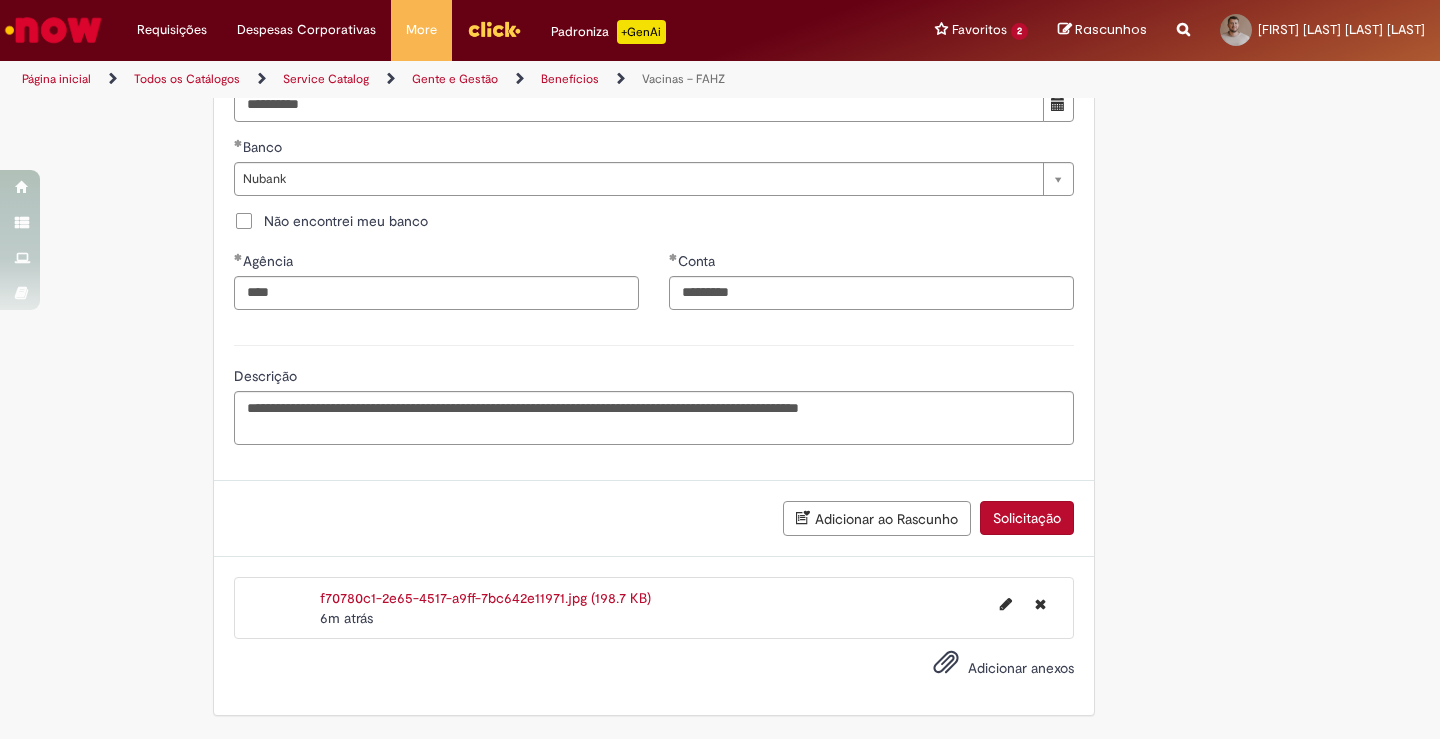 click on "Adicionar a Favoritos
Vacinas – FAHZ
Este chamado é destinado para solicitação de reembolso da Vacina Prevenar 13 e para dúvidas sobre as demais vacinas.
Para garantir que sua resposta esteja completa e seja a melhor possível, é importante que haja a consulta do padrão antes (link abaixo). Se você já fez e ainda assim precisa abrir o chamado, verifique o melhor “Tipo de vacina”  do chamado, ele é fundamental  para que seja tratado o mais rápido possível:
1. Vacina Prevenar 13 : para dúvidas ou solicitação de reembolso (anexando a NF com o nome da pessoa que foi vacinada) 2. Vacina contra a Gripe : para dúvidas e pedidos de ajuda. Mais utilizado pelo time de gente que é responsável pela campanha. 3. Outras vacinas : esta opção é para que haja orientações de como seguir com aplicação de outras vacinas. Não há possibilidade de reembolso.  Link  Link" at bounding box center (720, -188) 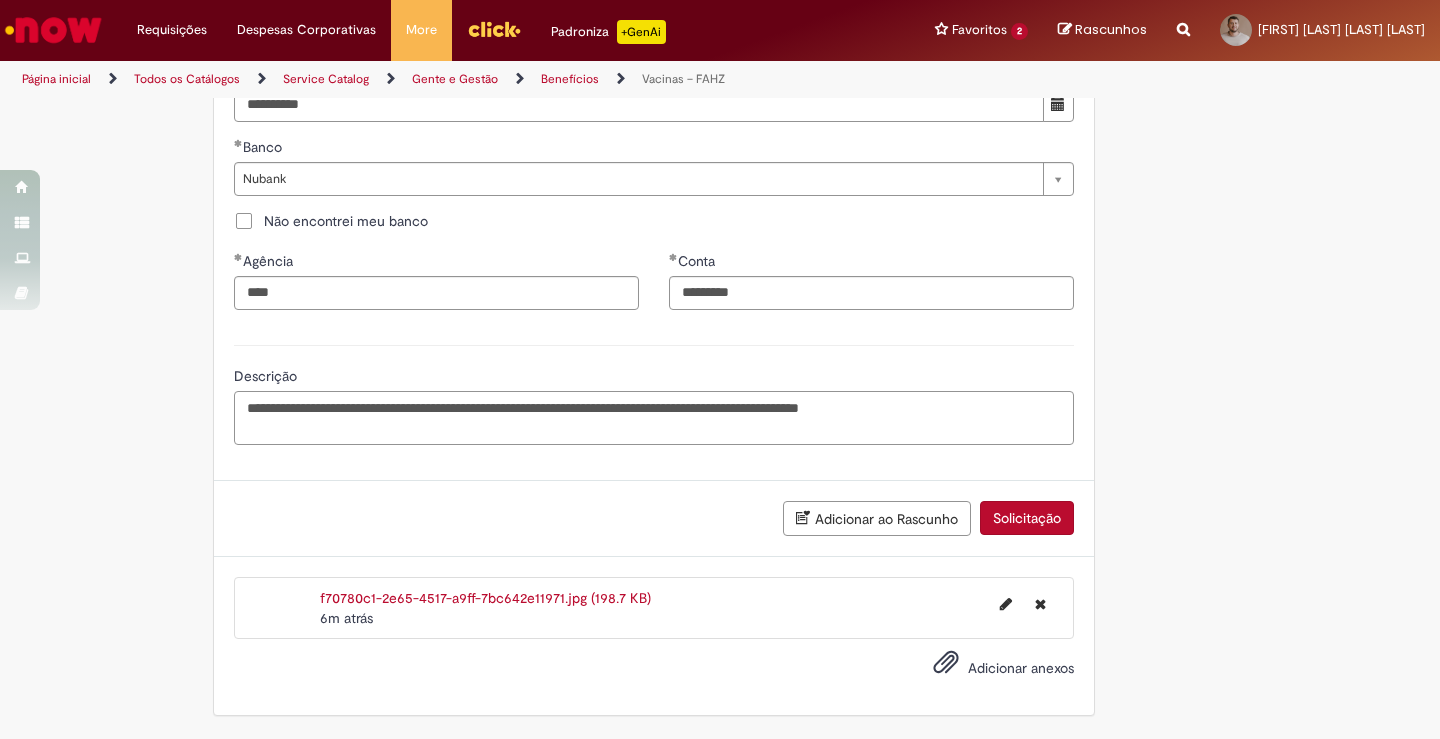 click on "**********" at bounding box center [654, 418] 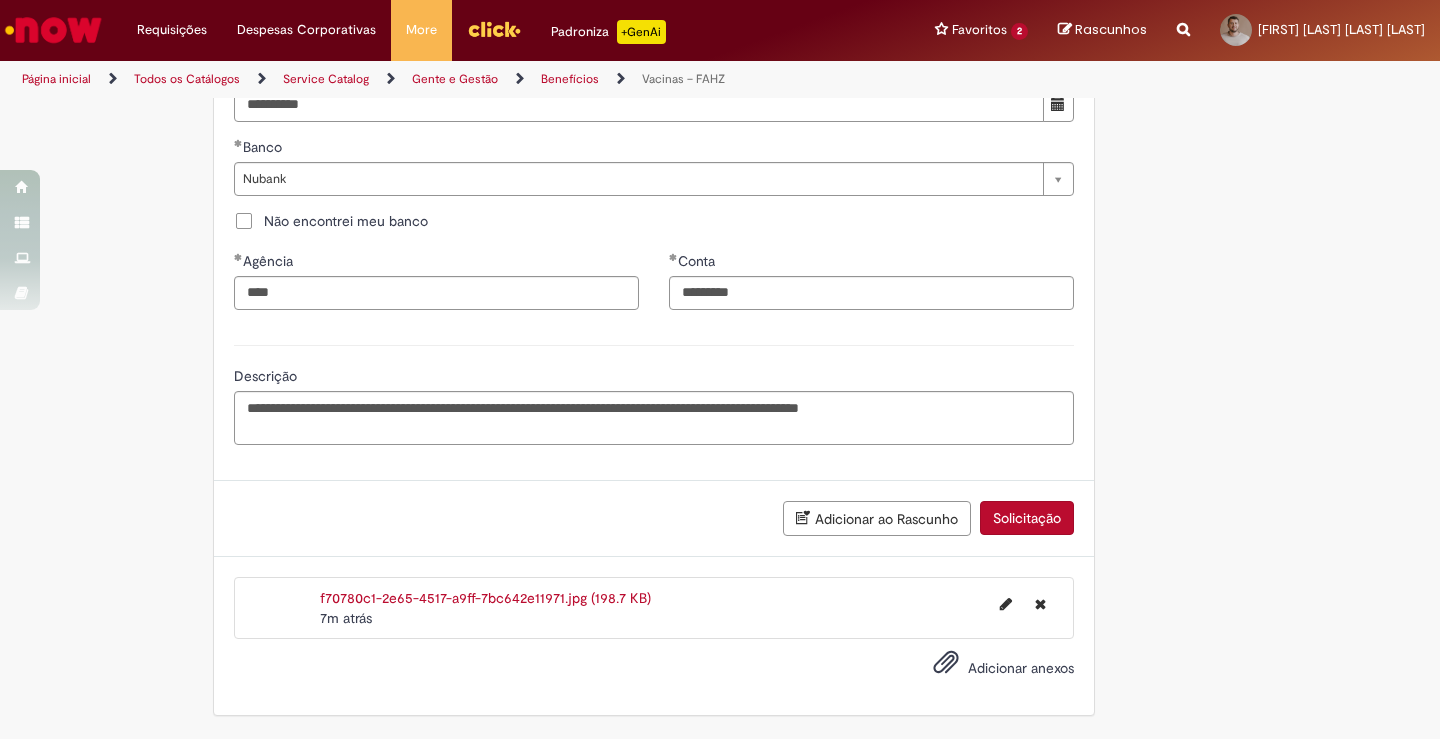 click on "Descrição" at bounding box center (654, 378) 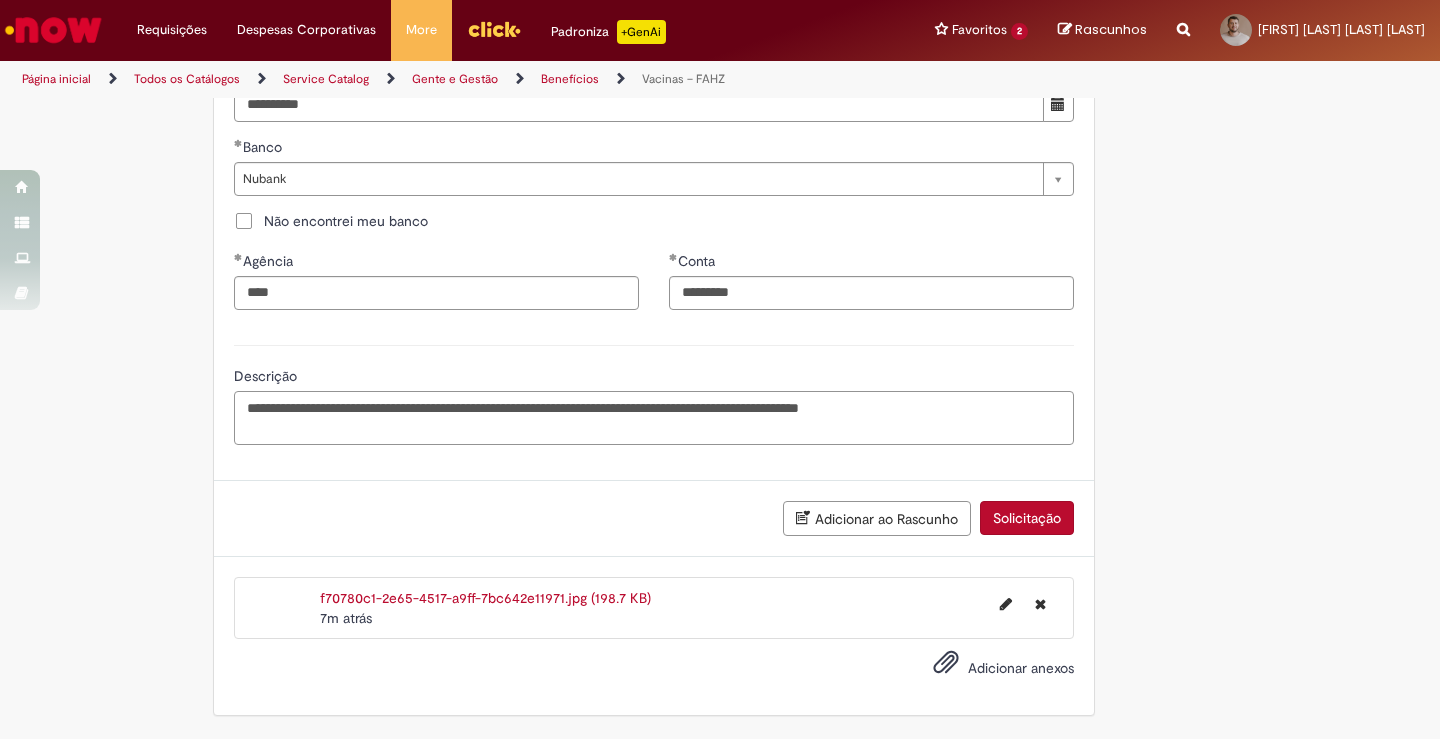 click on "**********" at bounding box center [654, 418] 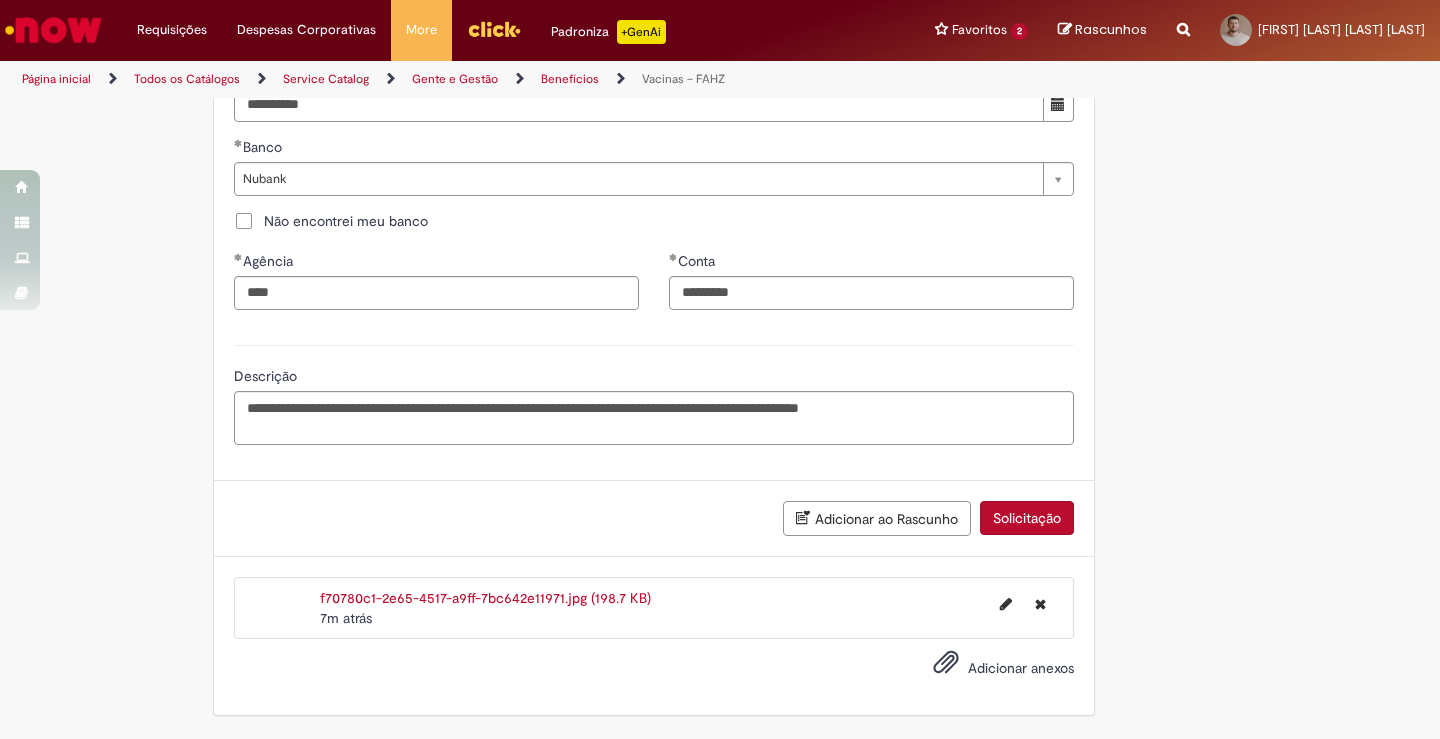 click on "f70780c1-2e65-4517-a9ff-7bc642e11971.jpg (198.7 KB)" at bounding box center [485, 598] 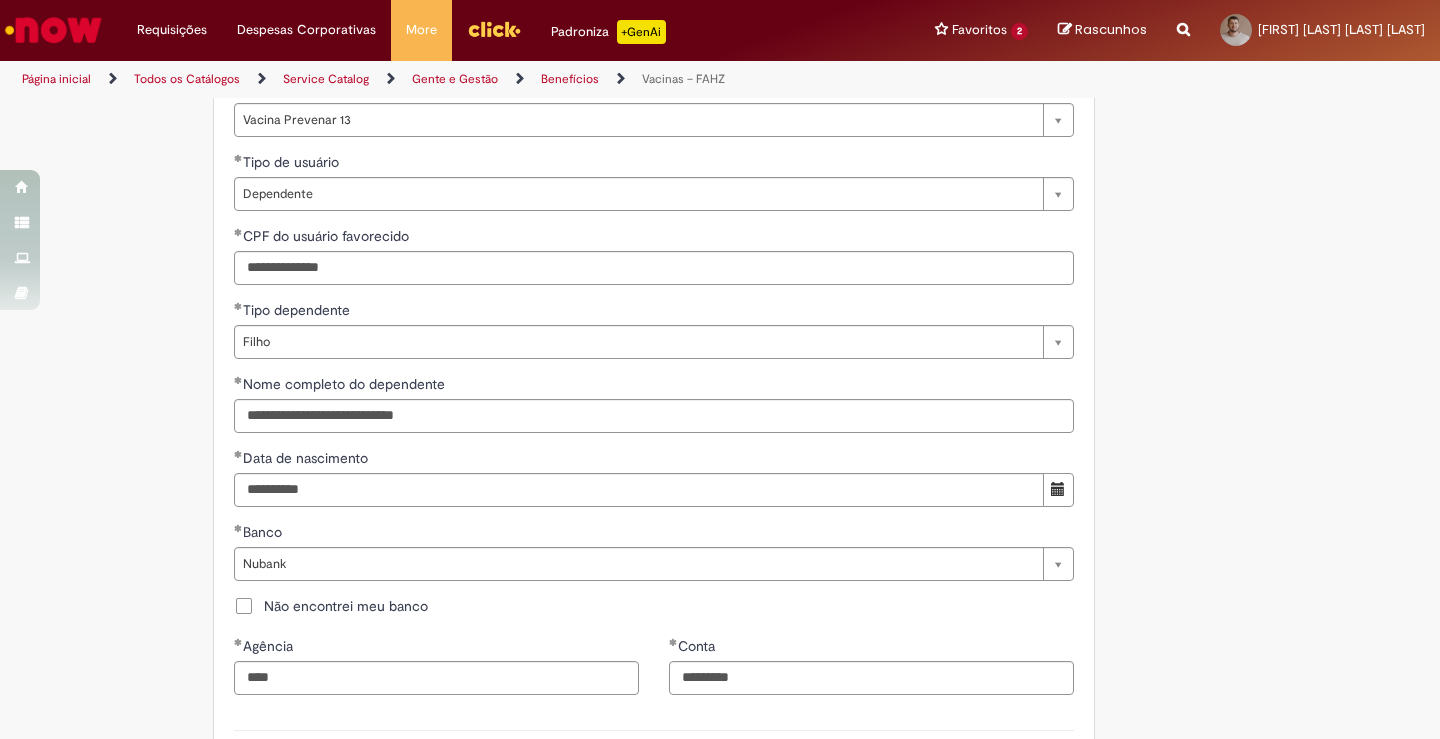 scroll, scrollTop: 1228, scrollLeft: 0, axis: vertical 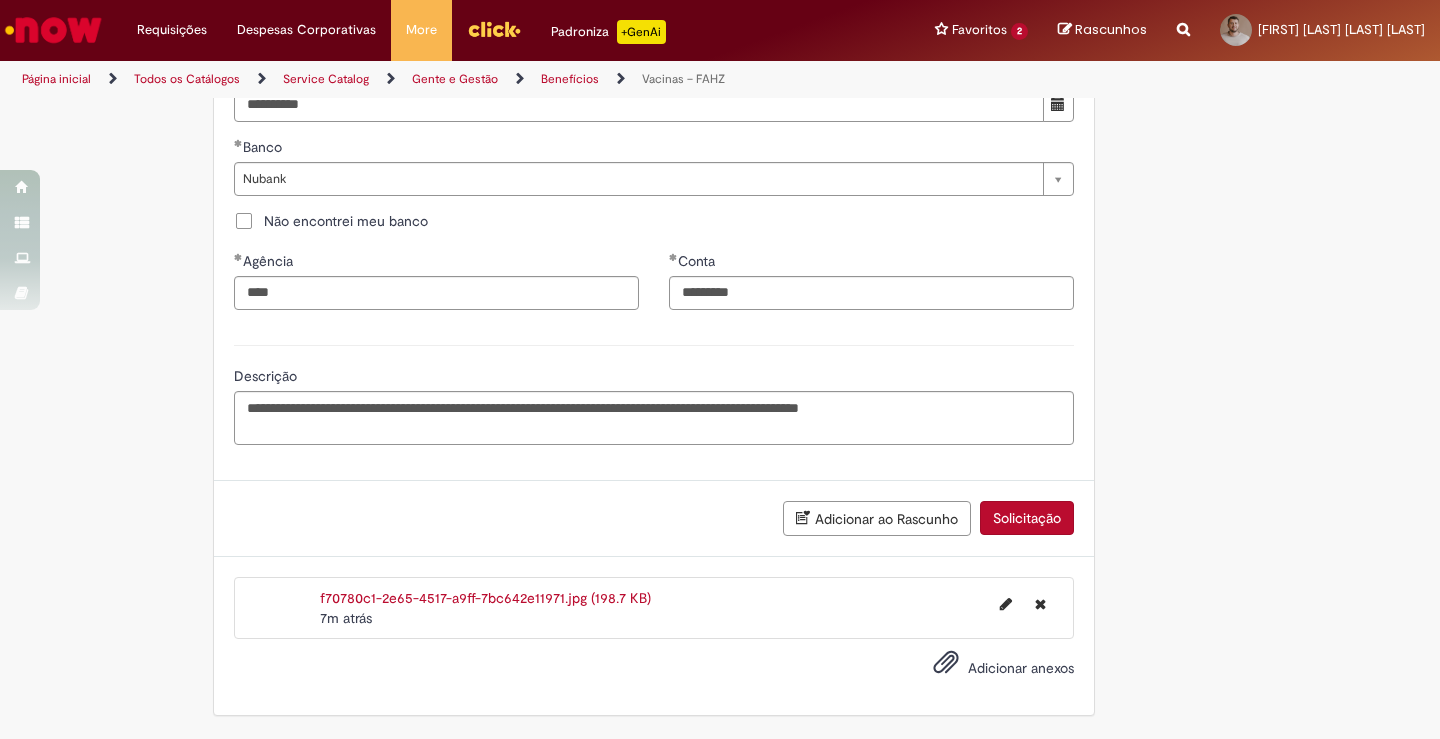 click on "Solicitação" at bounding box center [1027, 518] 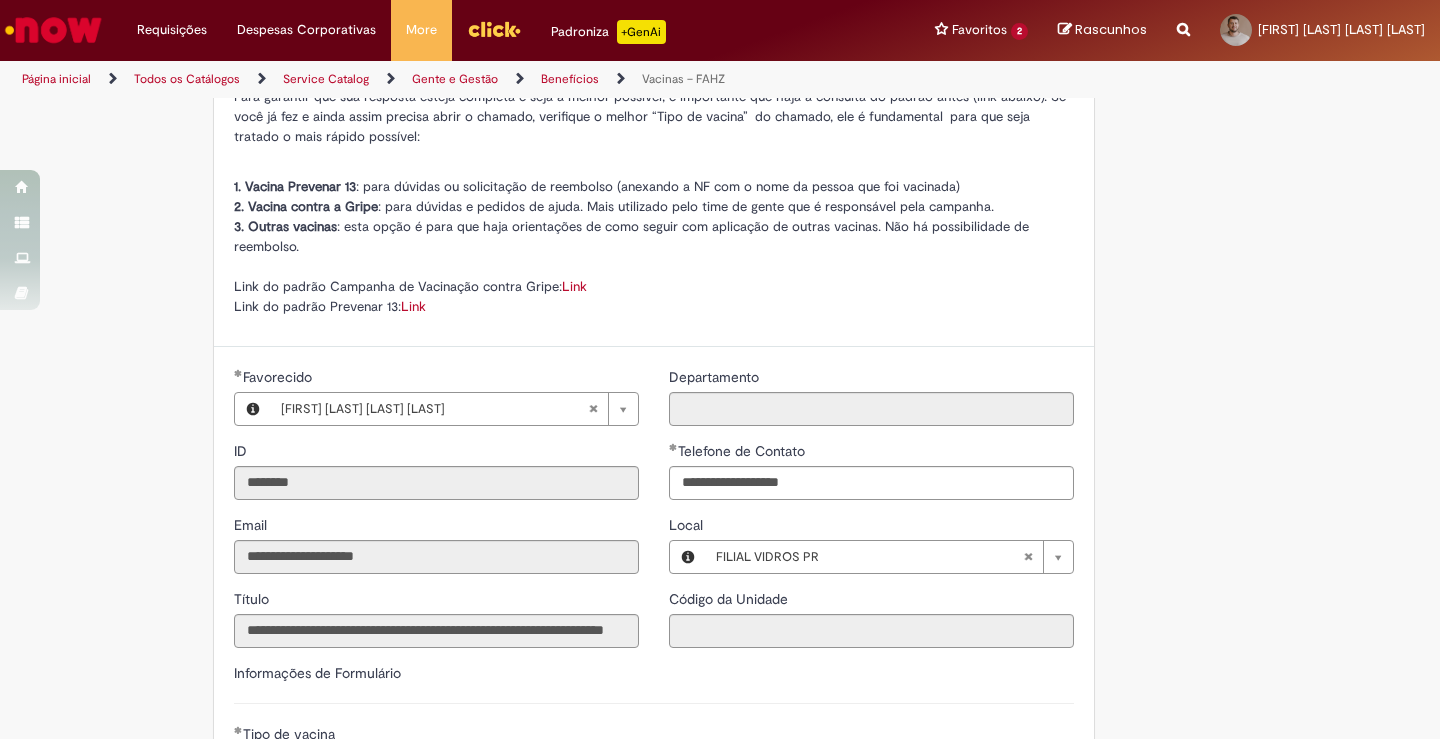 scroll, scrollTop: 82, scrollLeft: 0, axis: vertical 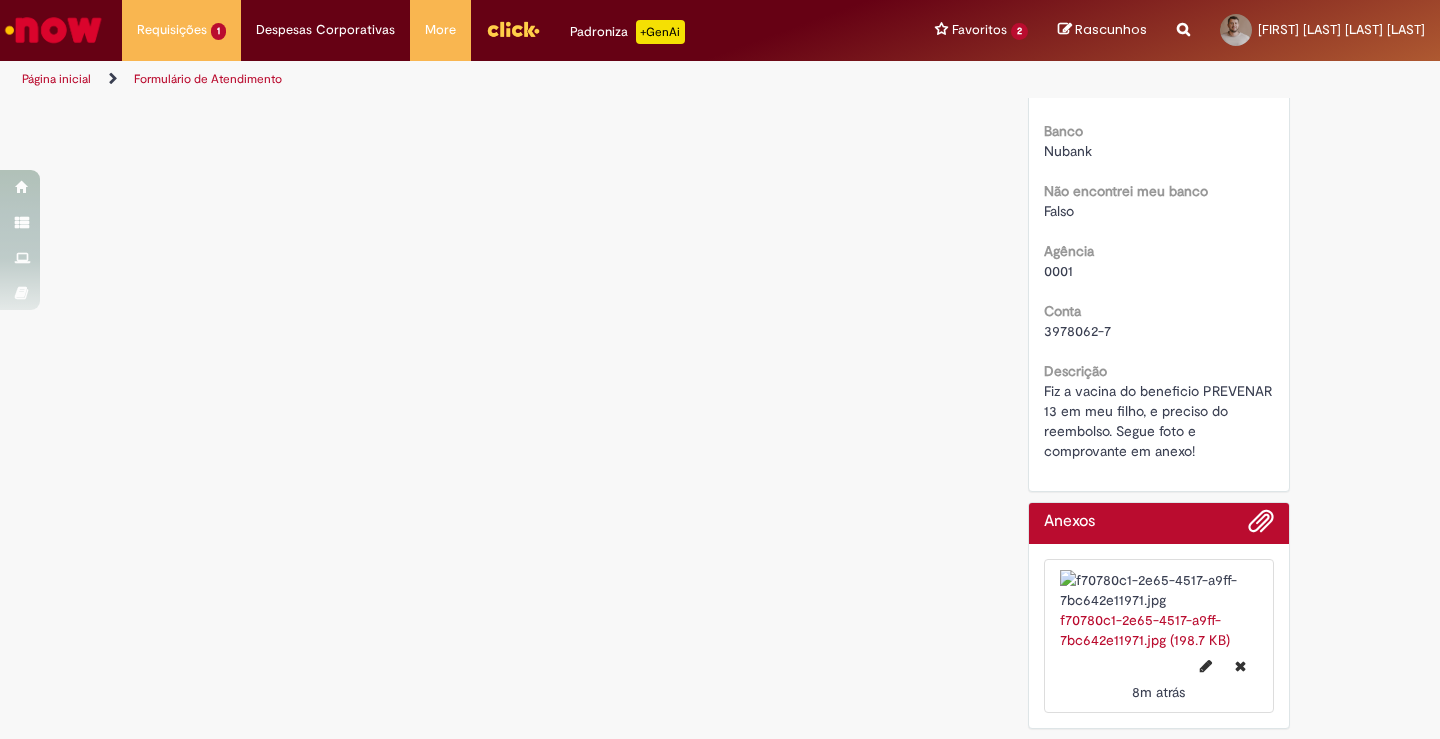 click at bounding box center [1159, 590] 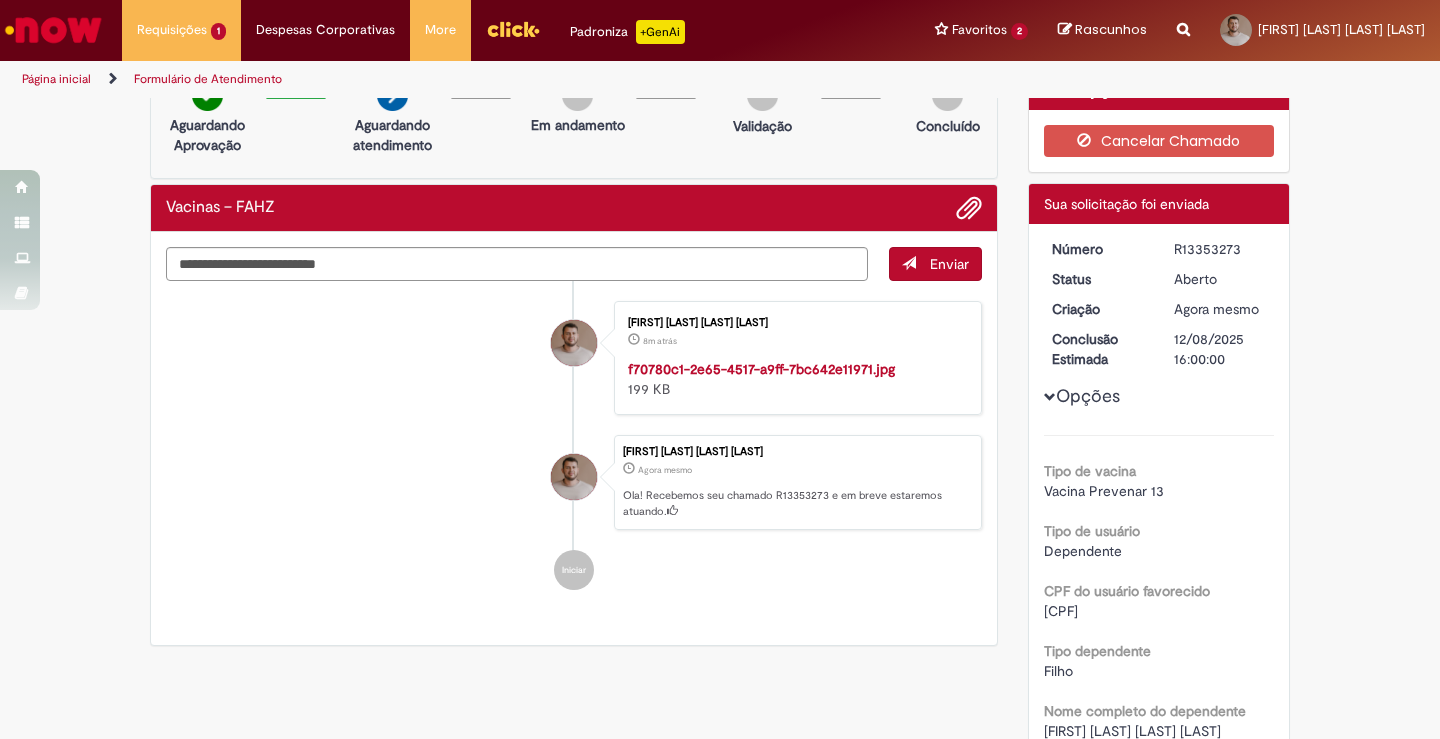 scroll, scrollTop: 131, scrollLeft: 0, axis: vertical 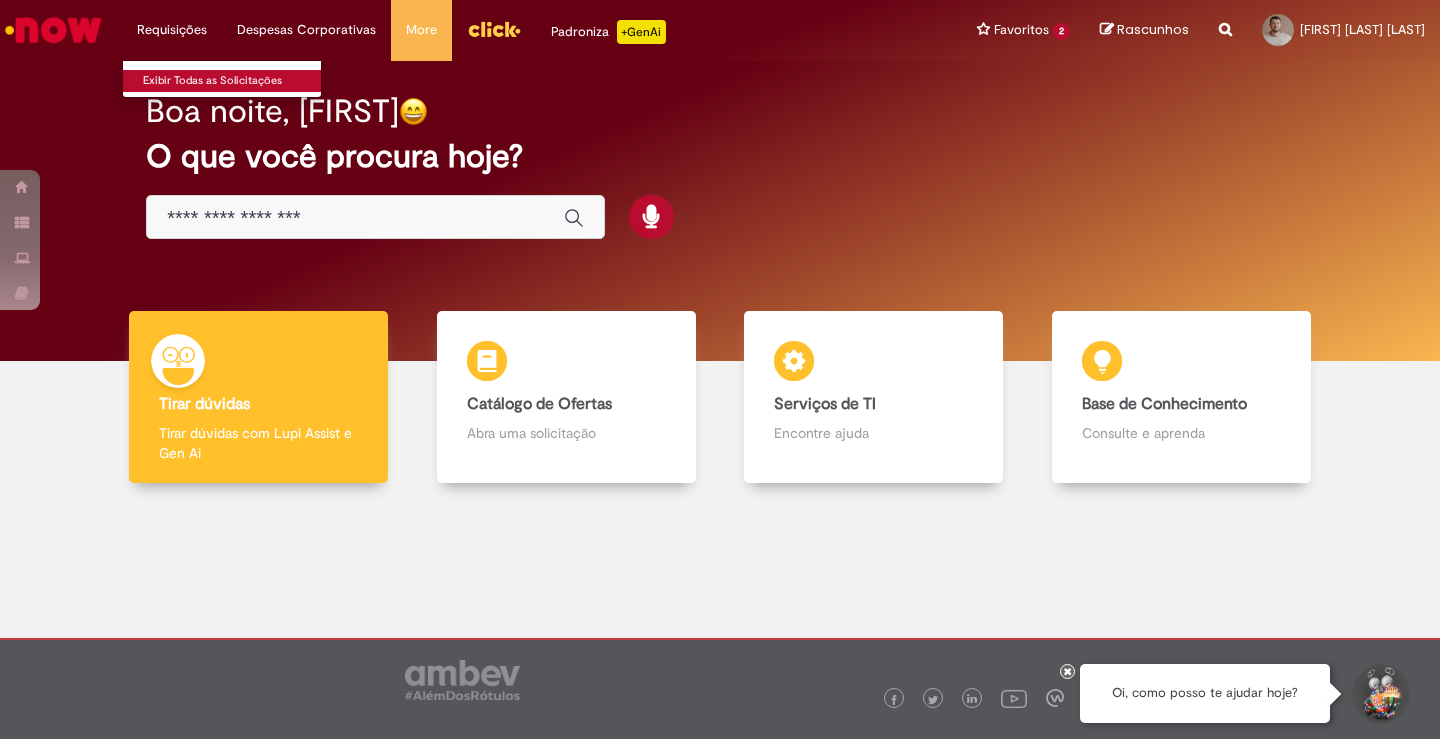 click on "Exibir Todas as Solicitações" at bounding box center (233, 81) 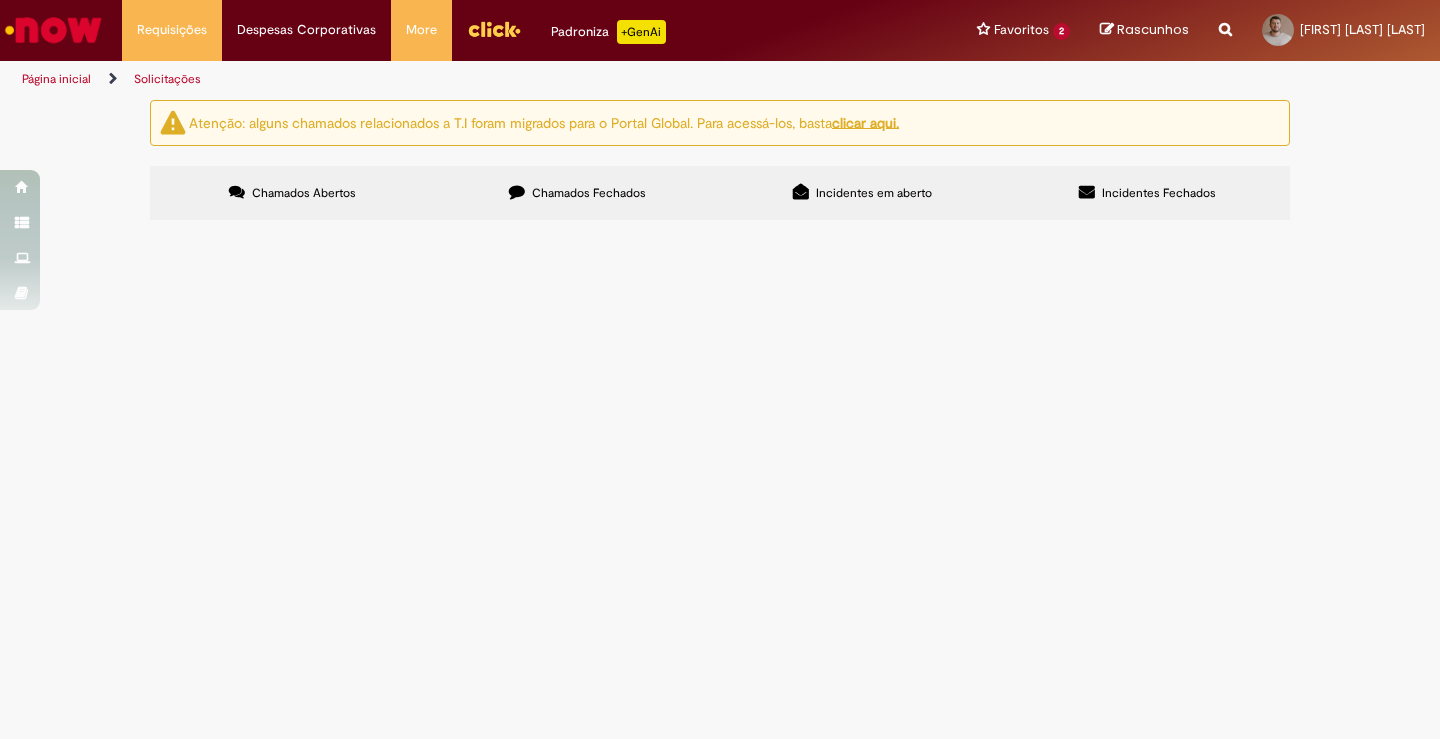 click on "Chamados Fechados" at bounding box center (589, 193) 